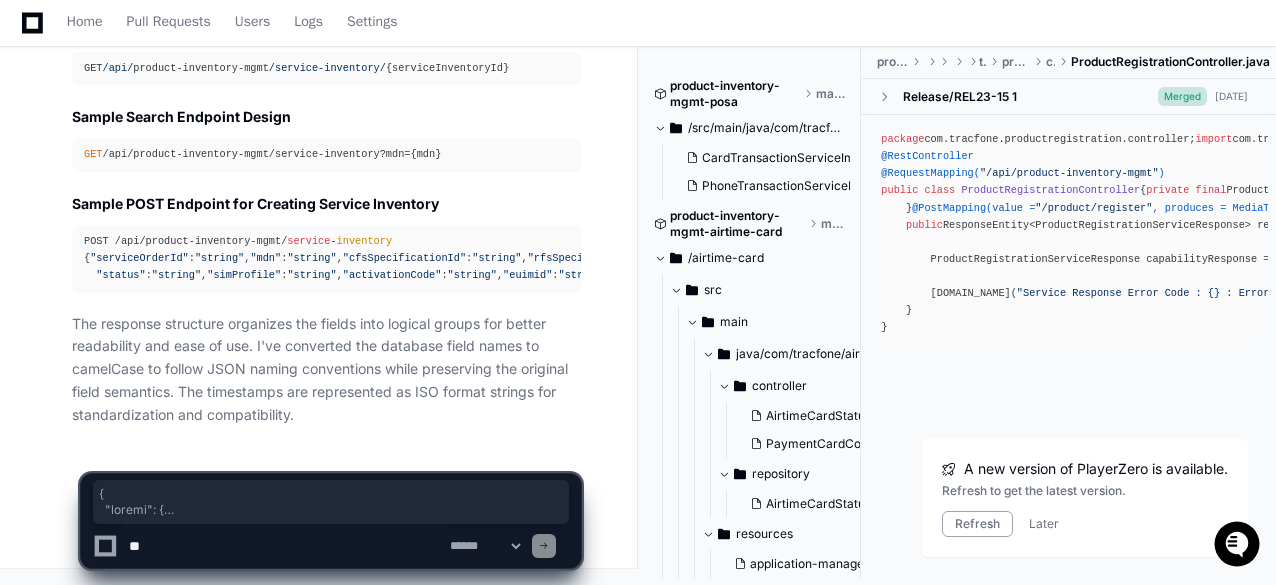 scroll, scrollTop: 8218, scrollLeft: 0, axis: vertical 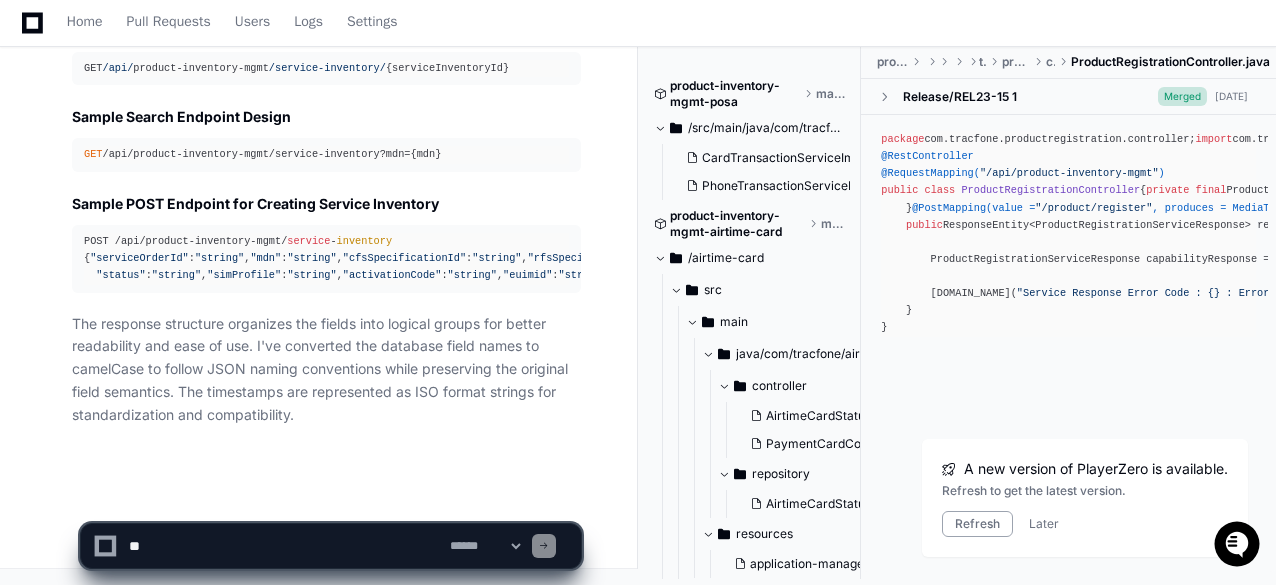 click 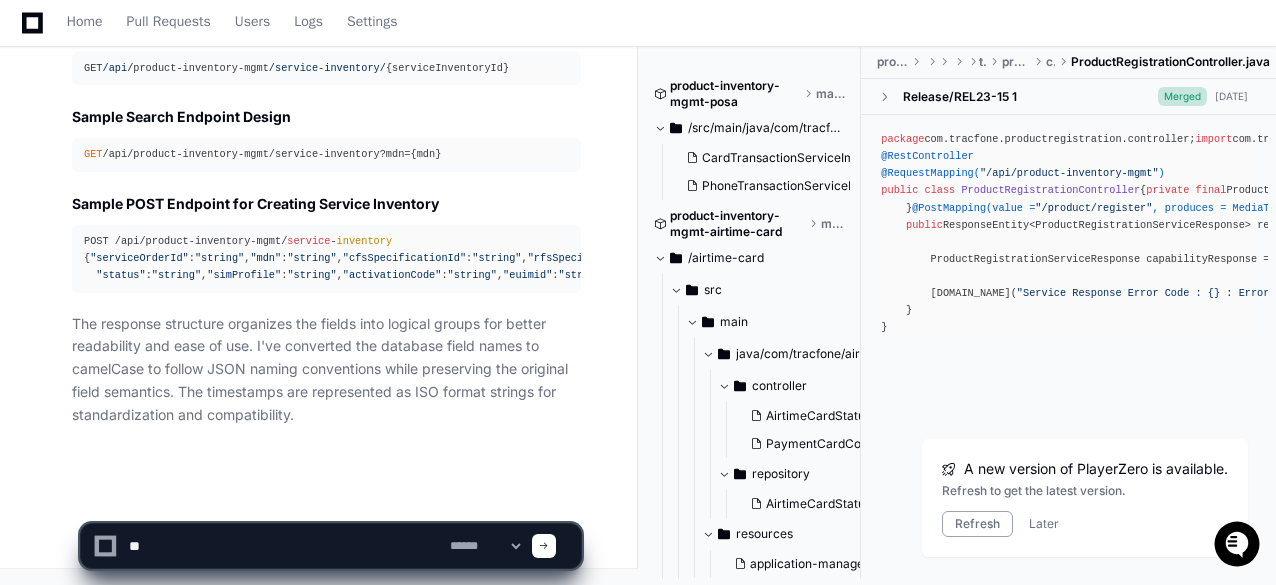 type on "*" 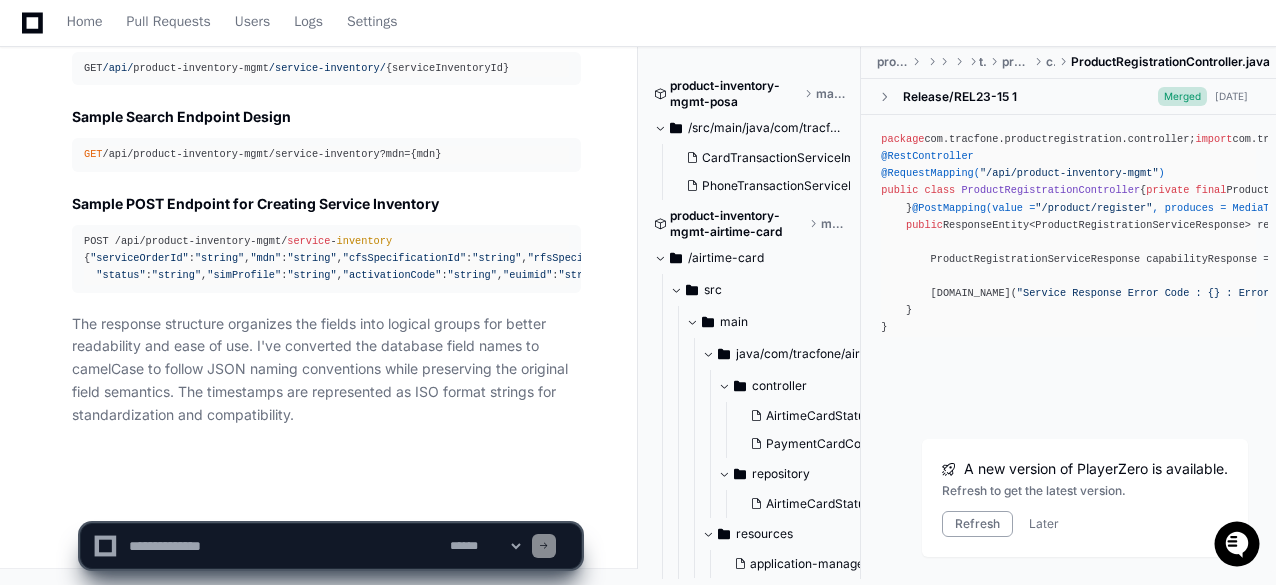 paste on "**********" 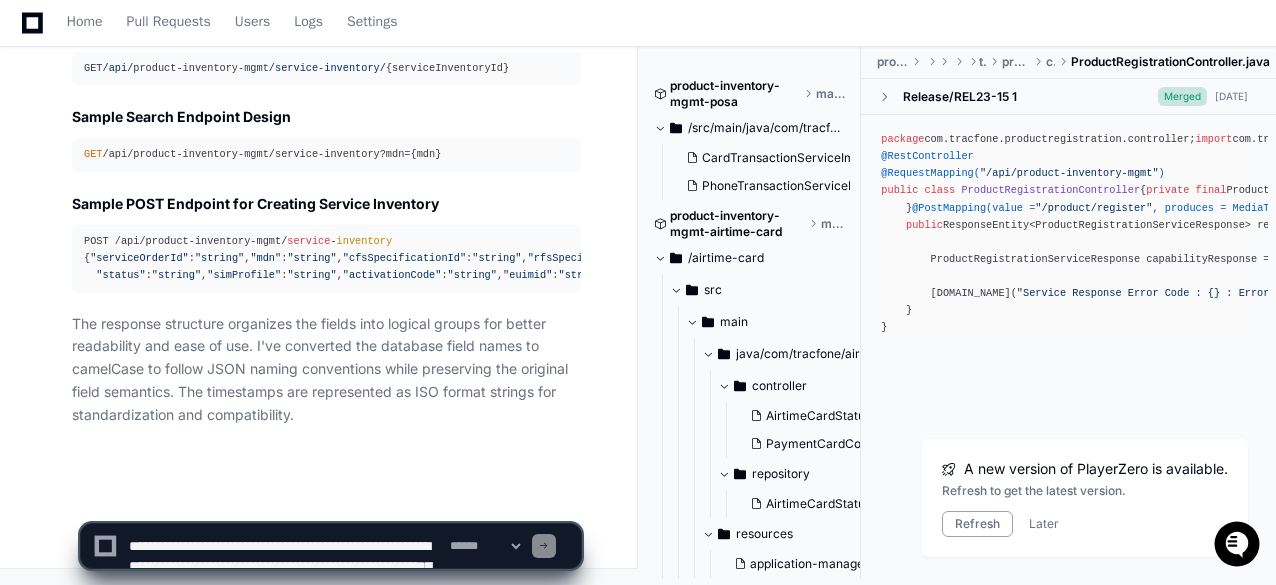 scroll, scrollTop: 6, scrollLeft: 0, axis: vertical 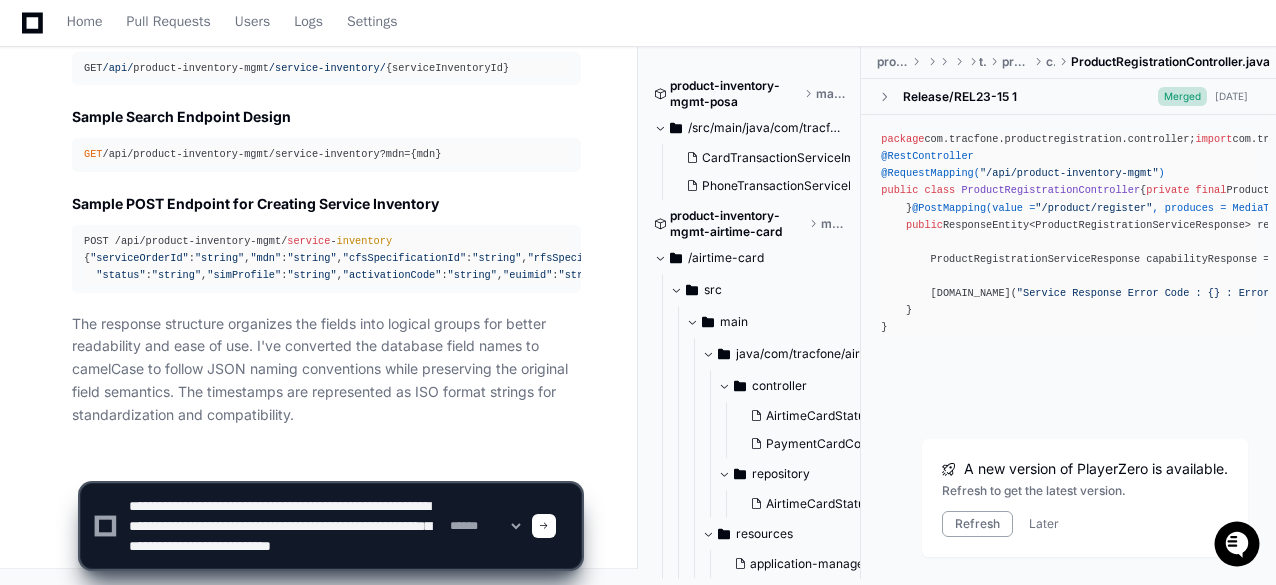 click 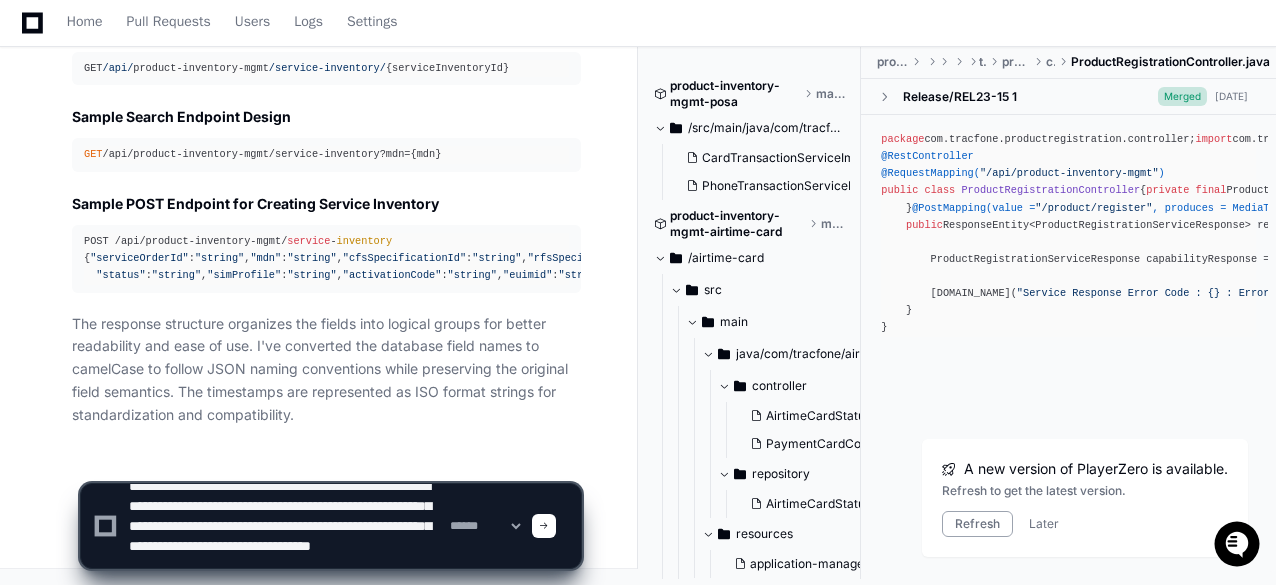 scroll, scrollTop: 0, scrollLeft: 0, axis: both 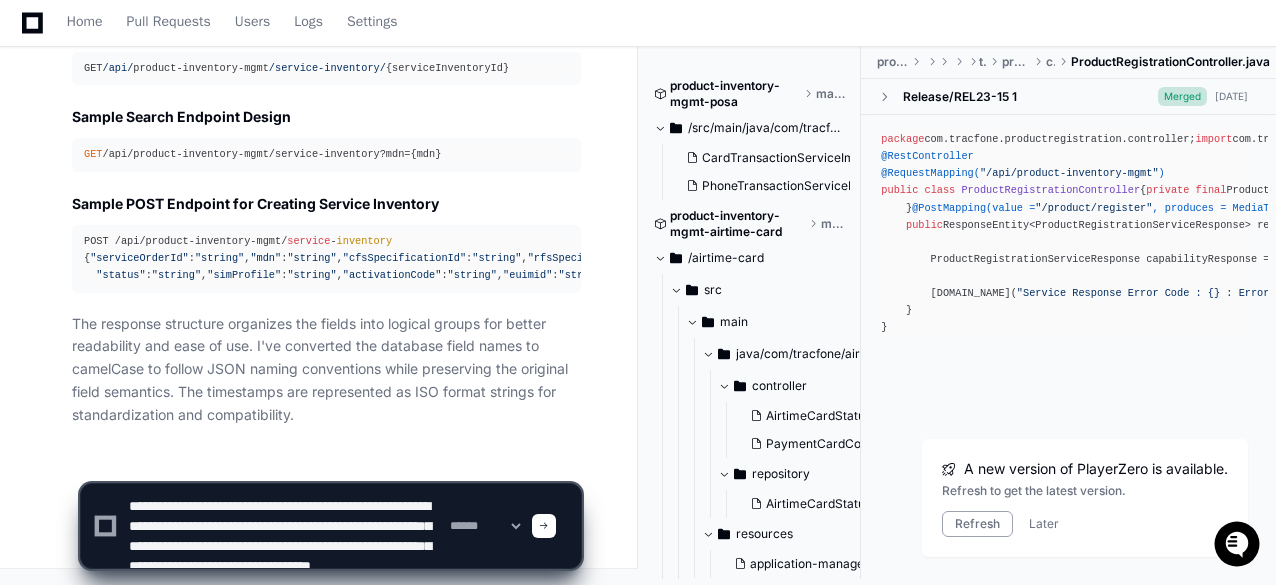 type on "**********" 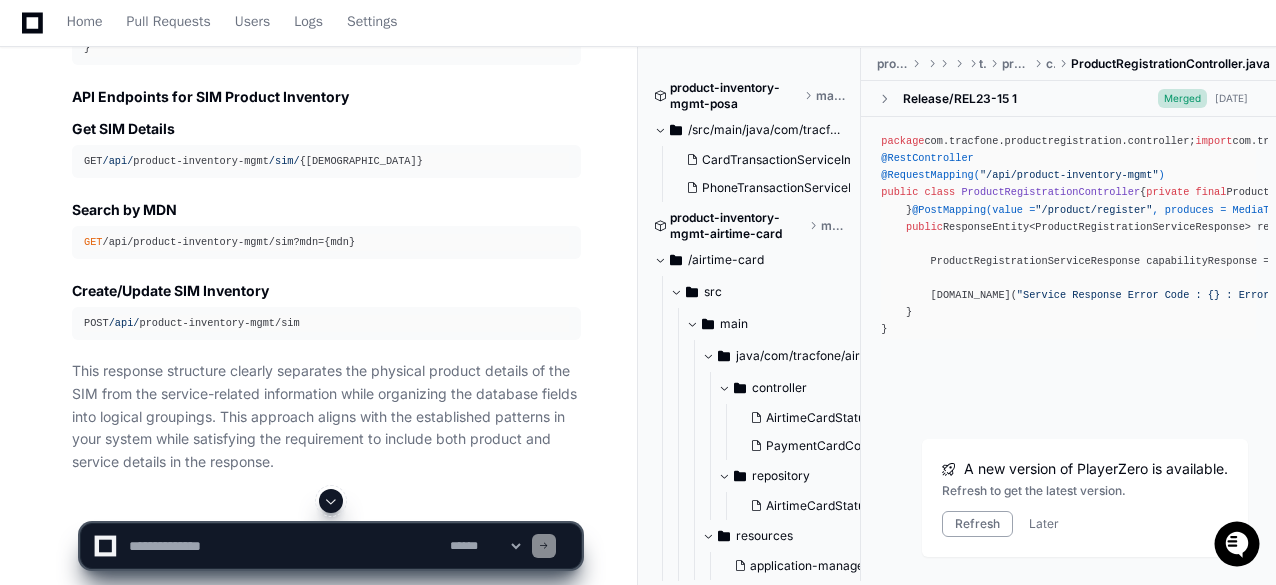 scroll, scrollTop: 8908, scrollLeft: 0, axis: vertical 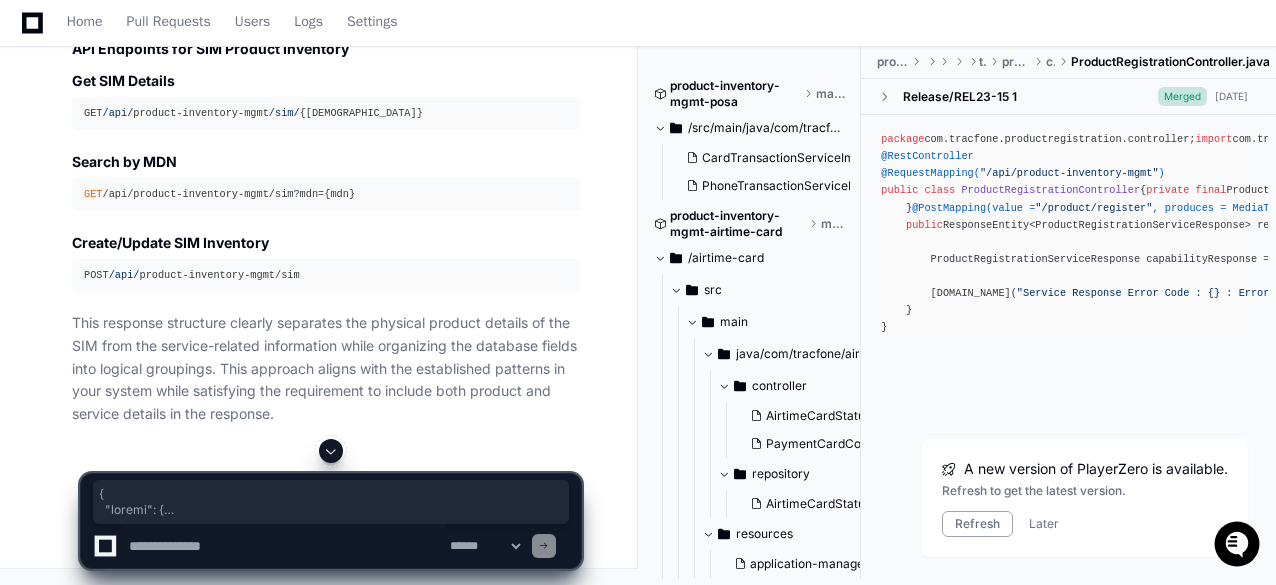 drag, startPoint x: 85, startPoint y: 199, endPoint x: 132, endPoint y: 403, distance: 209.34421 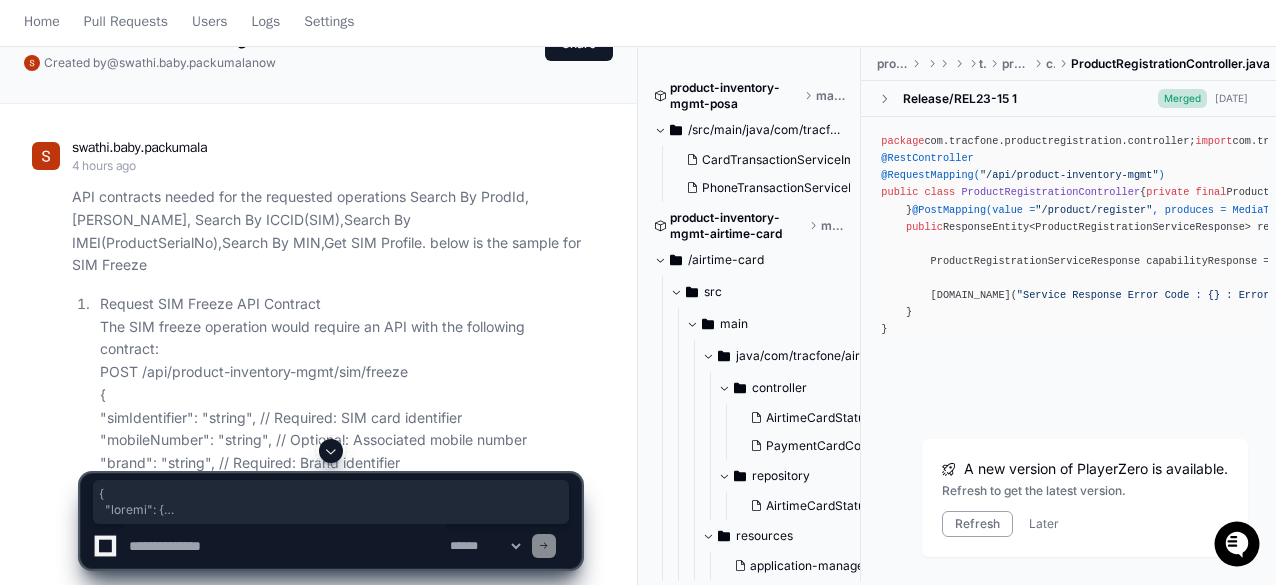 scroll, scrollTop: 0, scrollLeft: 0, axis: both 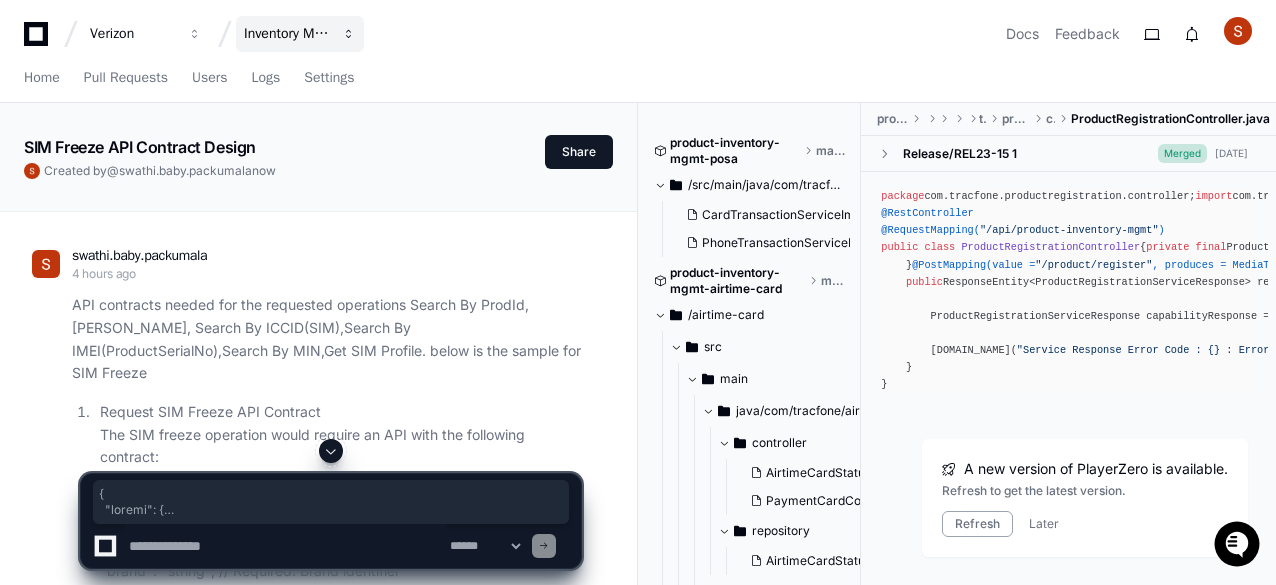 click on "Inventory Management" at bounding box center (300, 34) 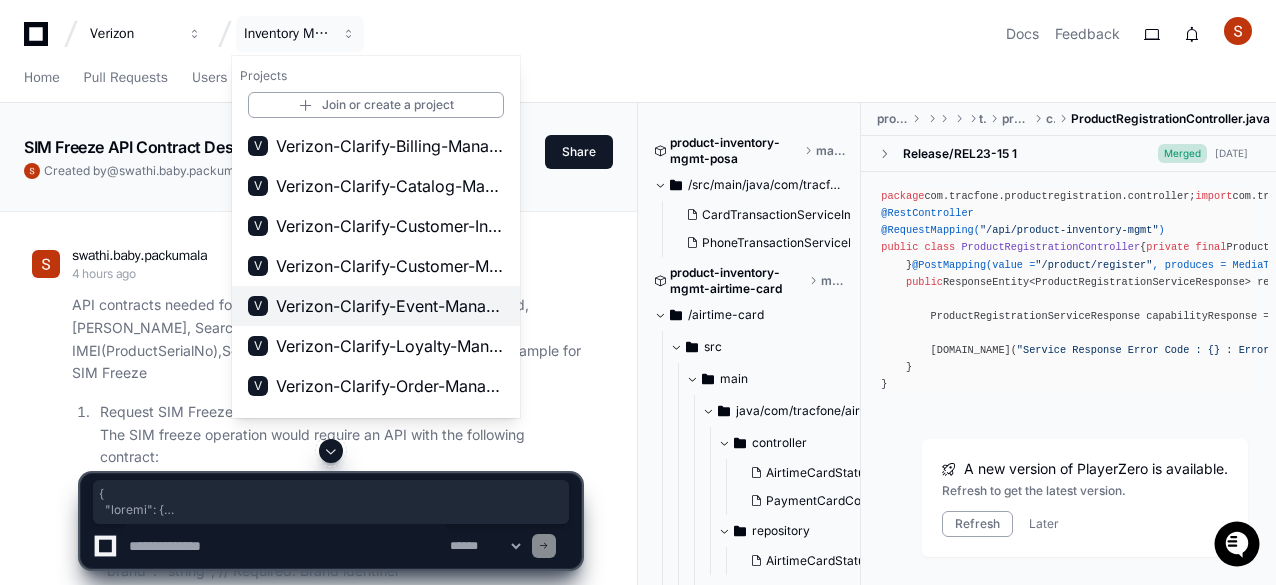 scroll, scrollTop: 392, scrollLeft: 0, axis: vertical 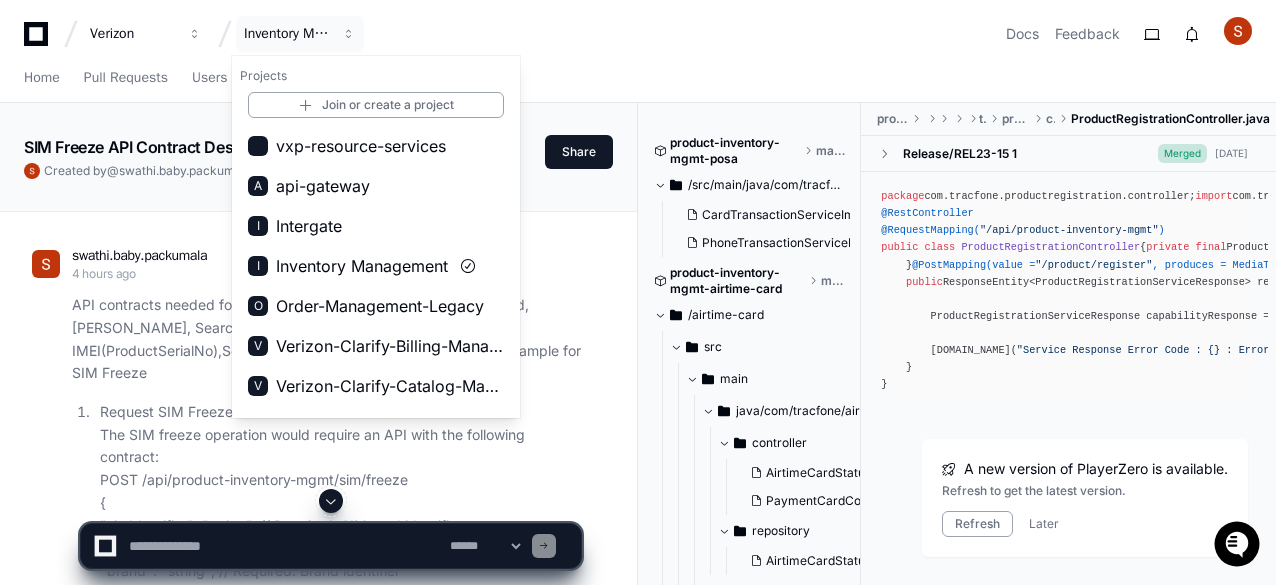 click on "Verizon Inventory Management Projects  Join or create a project       vxp-resource-services  A  api-gateway  I  Intergate  I  Inventory Management  O  Order-Management-Legacy  V  Verizon-Clarify-Billing-Management  V  Verizon-Clarify-Catalog-Management  V  Verizon-Clarify-Customer-Integrations  V  Verizon-Clarify-Customer-Management  V  Verizon-Clarify-Event-Management  V  Verizon-Clarify-Loyalty-Management  V  Verizon-Clarify-Order-Management  V  Verizon-Clarify-Payments-Management  V  Verizon-Clarify-Resource-Management  V  Verizon-Clarify-Service-Management  V  Verizon-Clarify-Service-Qualifications  V  vxp-shoppingcart-services  Docs  Feedback" at bounding box center (638, 34) 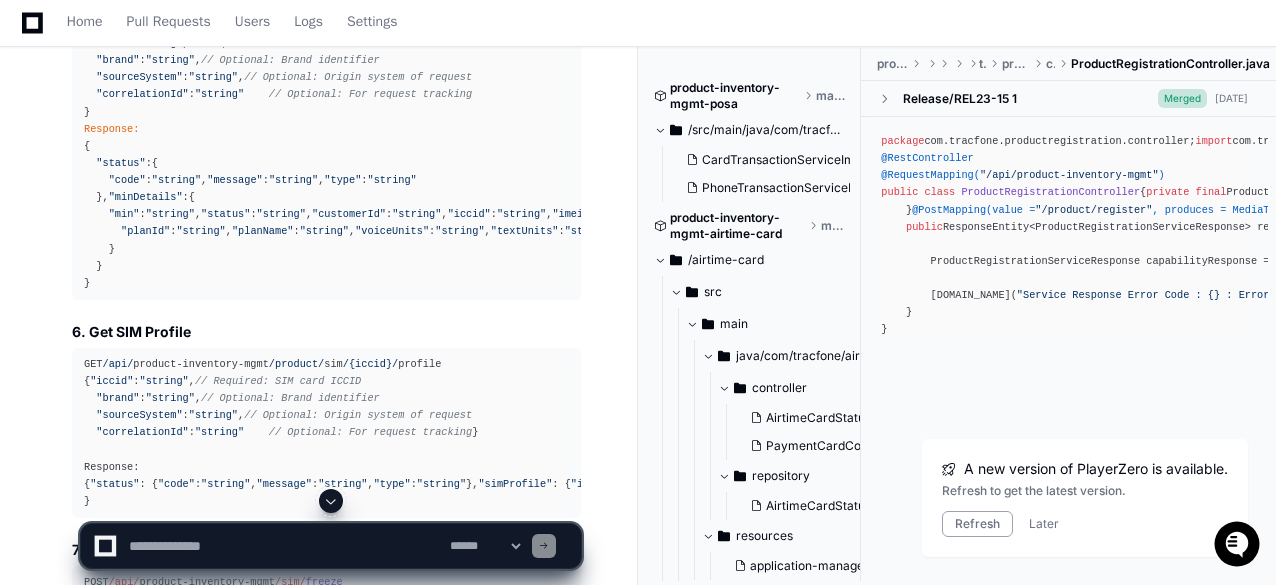scroll, scrollTop: 4600, scrollLeft: 0, axis: vertical 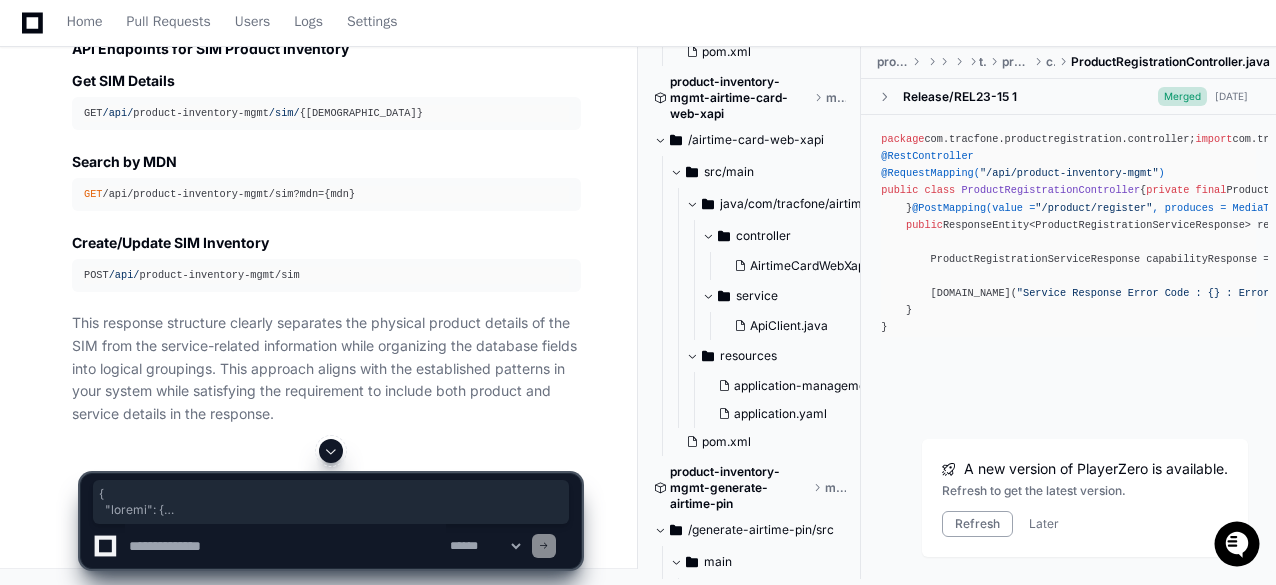 drag, startPoint x: 82, startPoint y: 108, endPoint x: 152, endPoint y: 402, distance: 302.21848 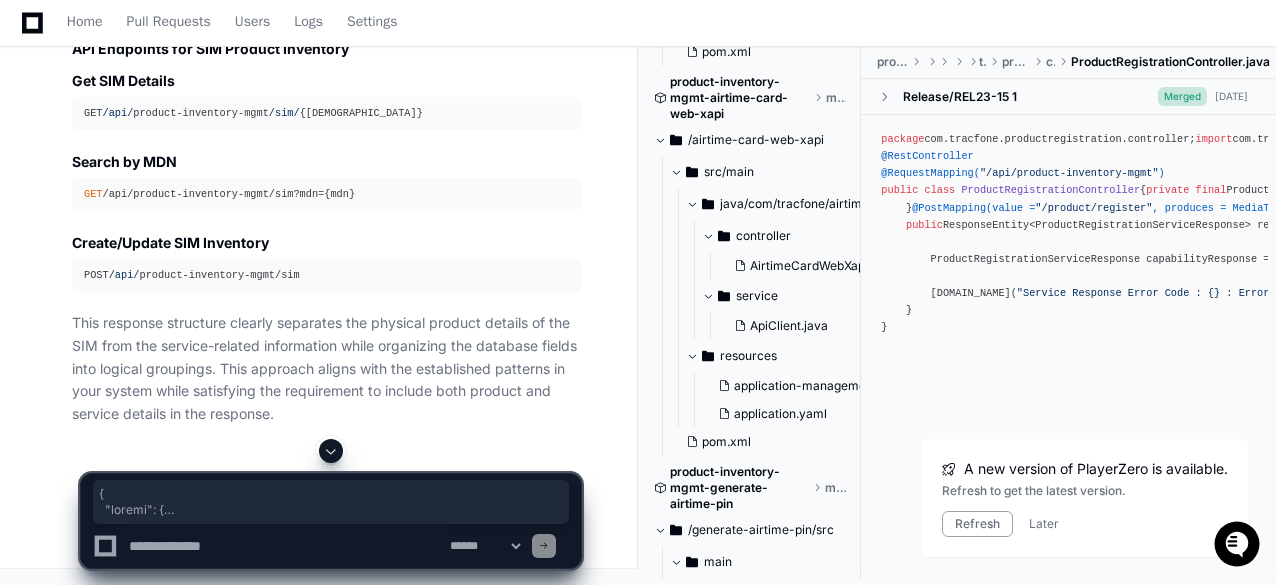 click 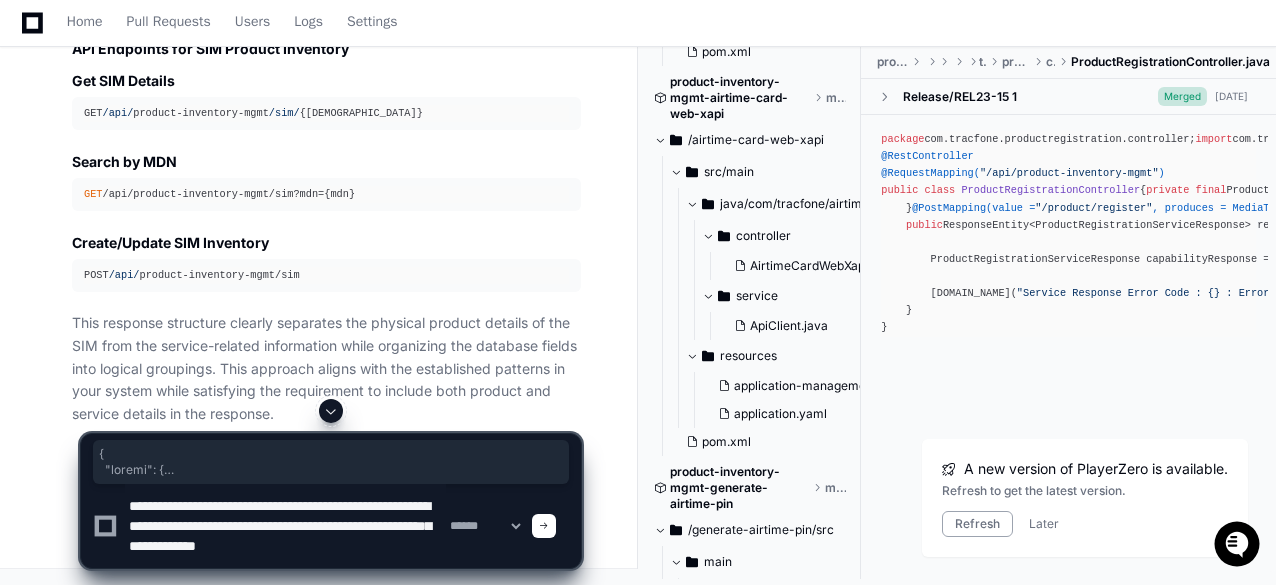 scroll, scrollTop: 6, scrollLeft: 0, axis: vertical 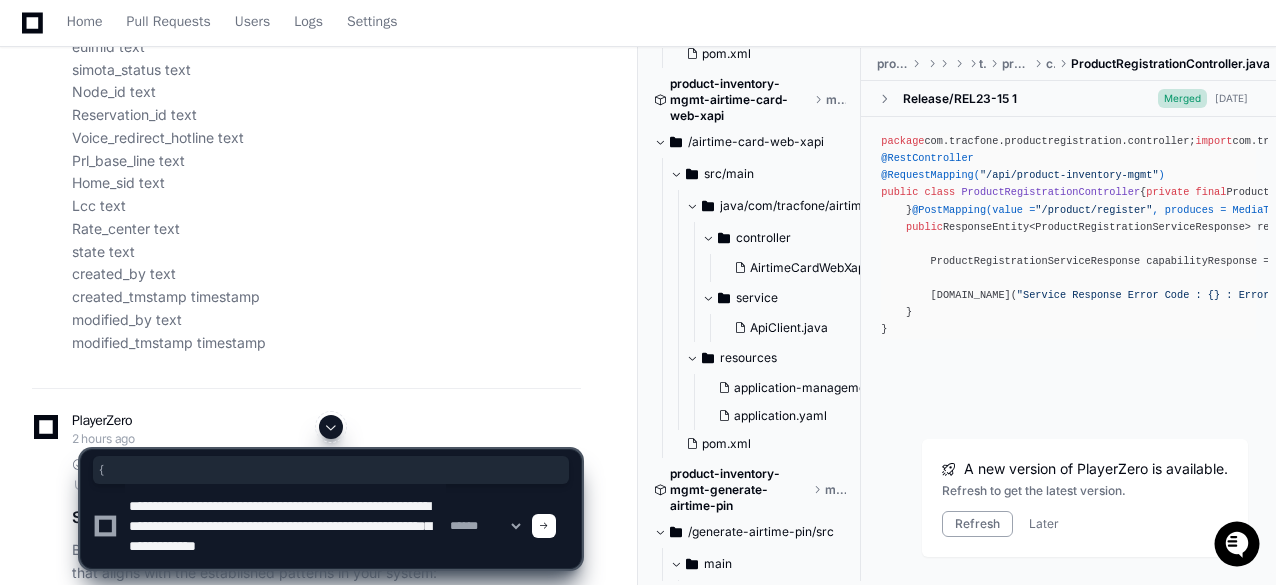 click on "GET  /api/ product-inventory-mgmt /product/ sim /{iccid}/ profile
{
"iccid" :  "string" ,            // Required: SIM card ICCID
"brand" :  "string" ,            // Optional: Brand identifier
"sourceSystem" :  "string" ,     // Optional: Origin system of request
"correlationId" :  "string"      // Optional: For request tracking
}
Response:
{
"status" : {
"code" :  "string" ,
"message" :  "string" ,
"type" :  "string"
},
"simProfile" : {
"iccid" :  "string" ,
"profileId" :  "string" ,
"profileState" :  "string" ,
"profileType" :  "string" ,
"carrier" :  "string" ,
"downloadDate" :  "string" ,
"activationDate" :  "string" ,
"deactivationDate" :  "string"
}
}" 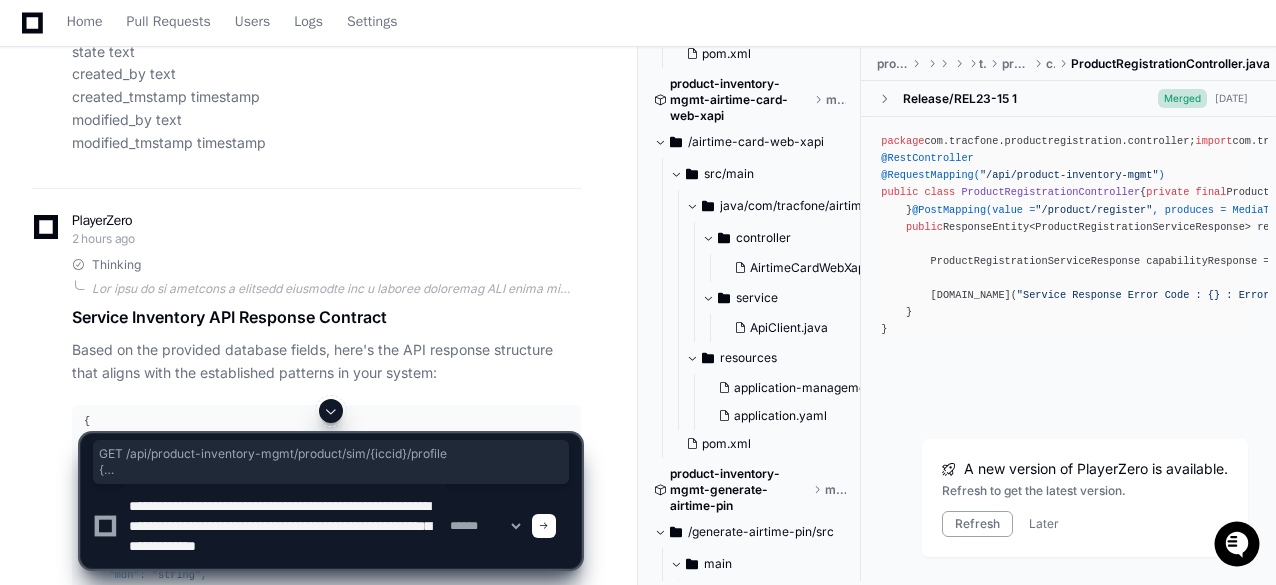 scroll, scrollTop: 5189, scrollLeft: 0, axis: vertical 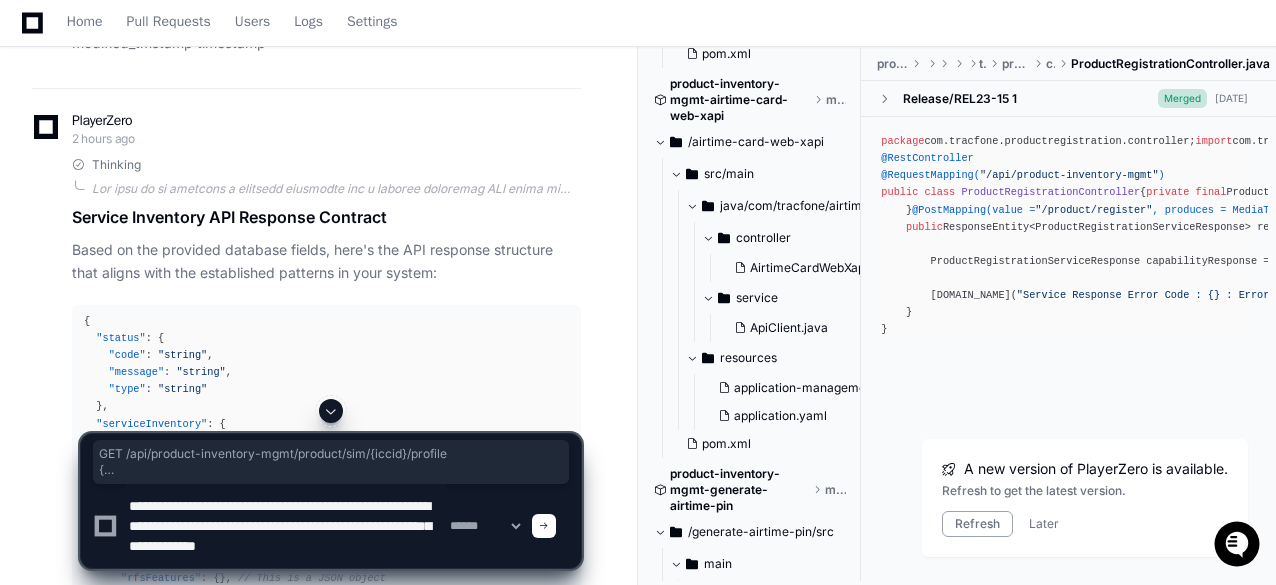 drag, startPoint x: 79, startPoint y: 122, endPoint x: 160, endPoint y: 247, distance: 148.94966 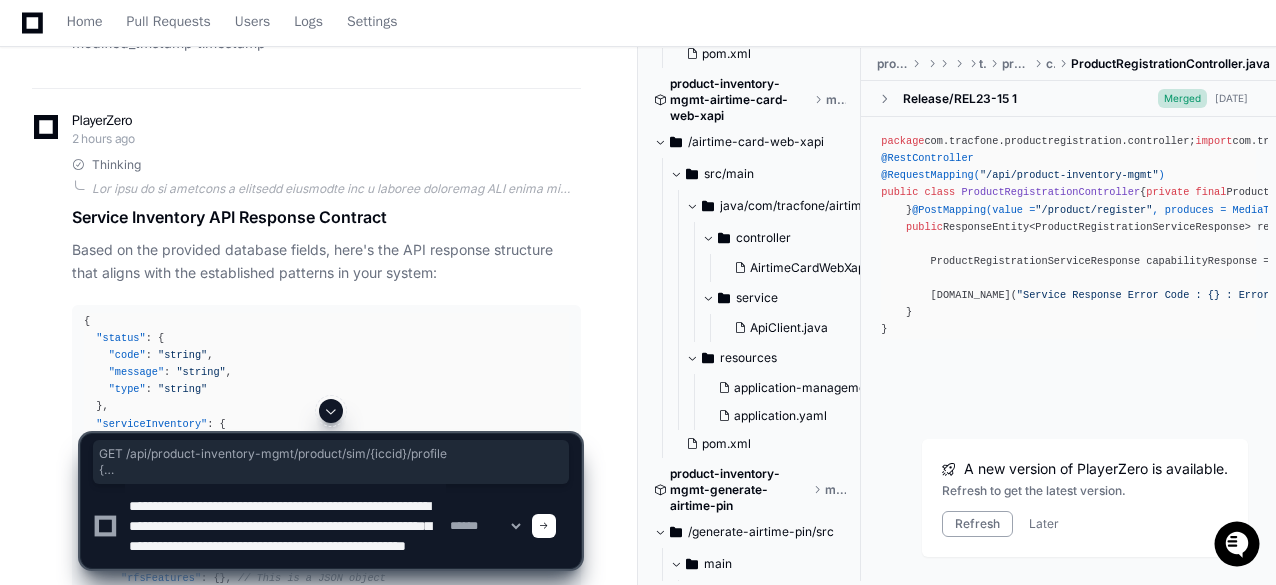 scroll, scrollTop: 26, scrollLeft: 0, axis: vertical 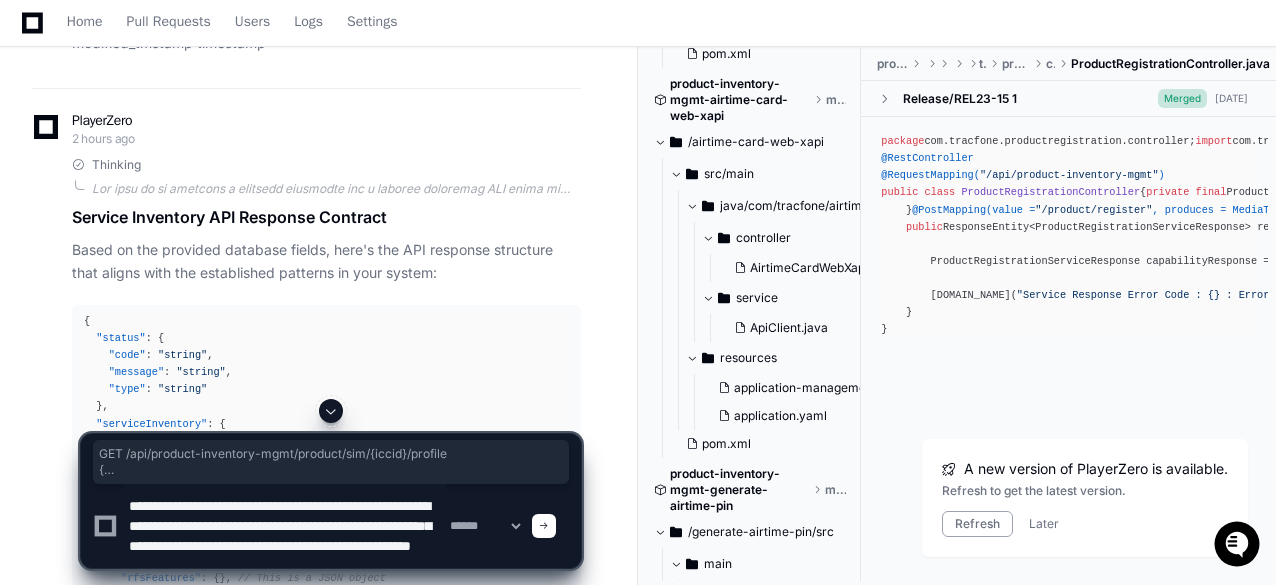 paste on "**********" 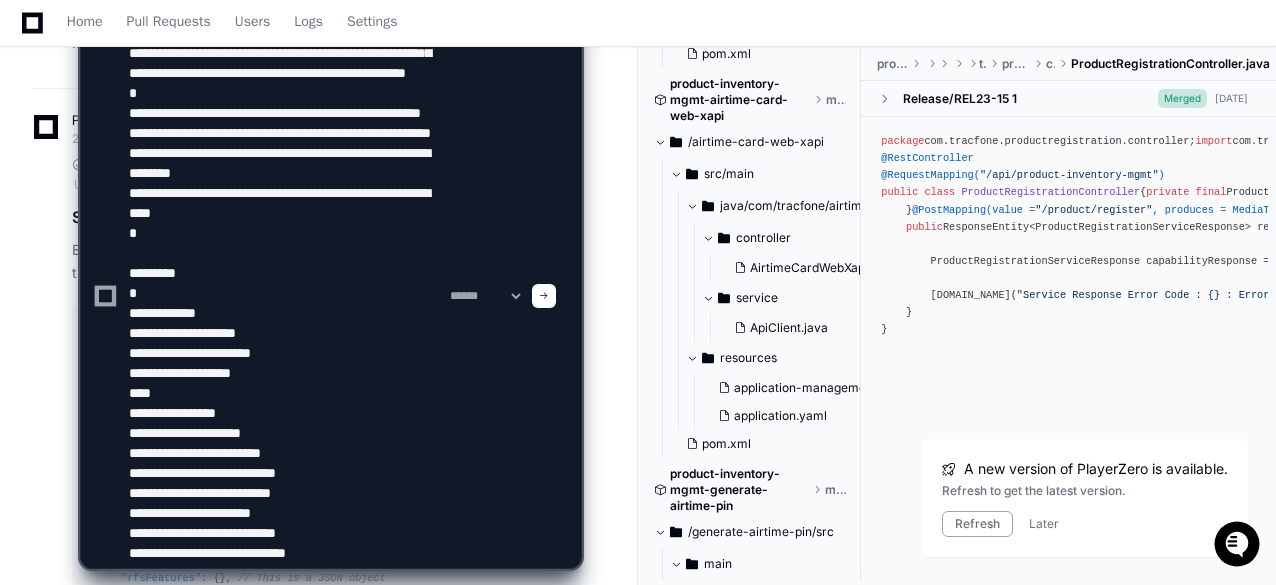 scroll, scrollTop: 13, scrollLeft: 0, axis: vertical 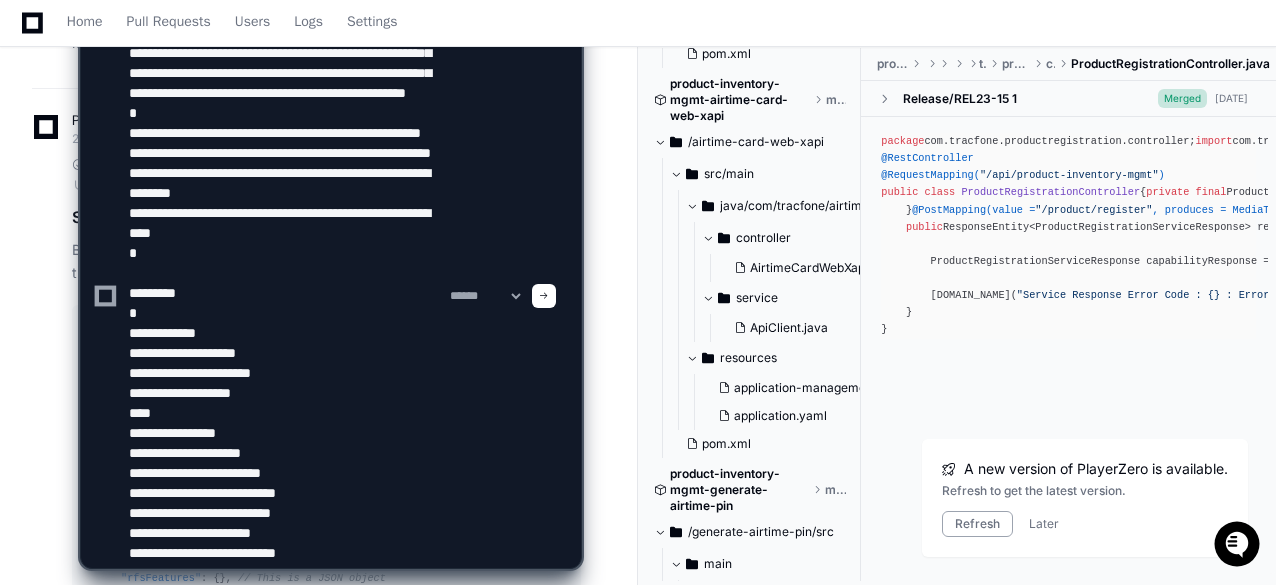 type on "**********" 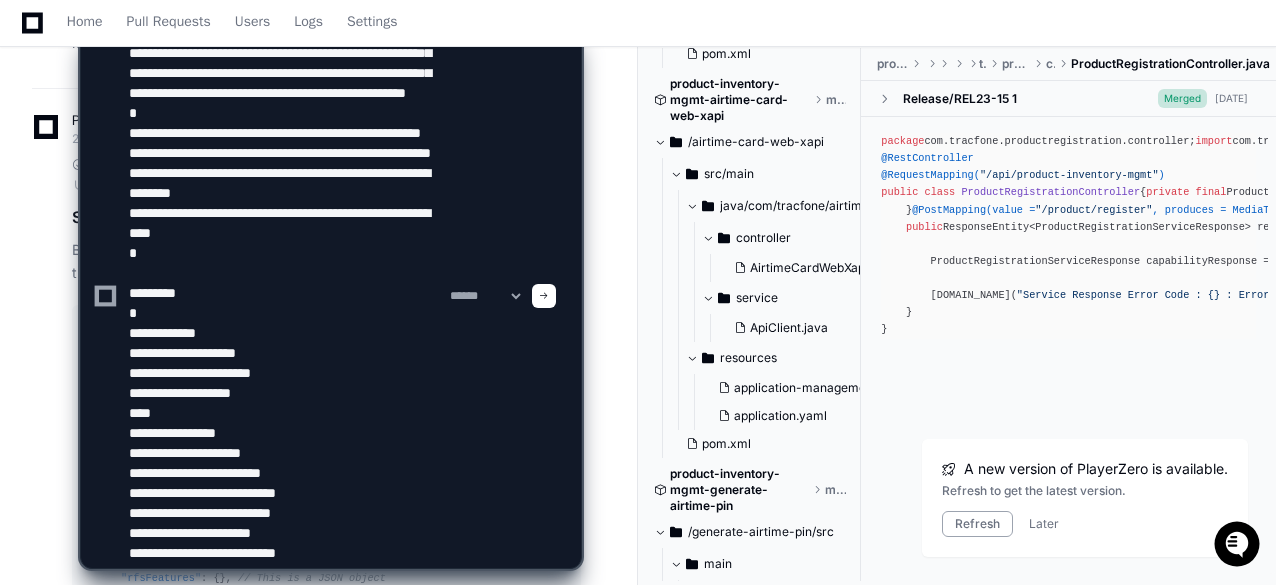 click 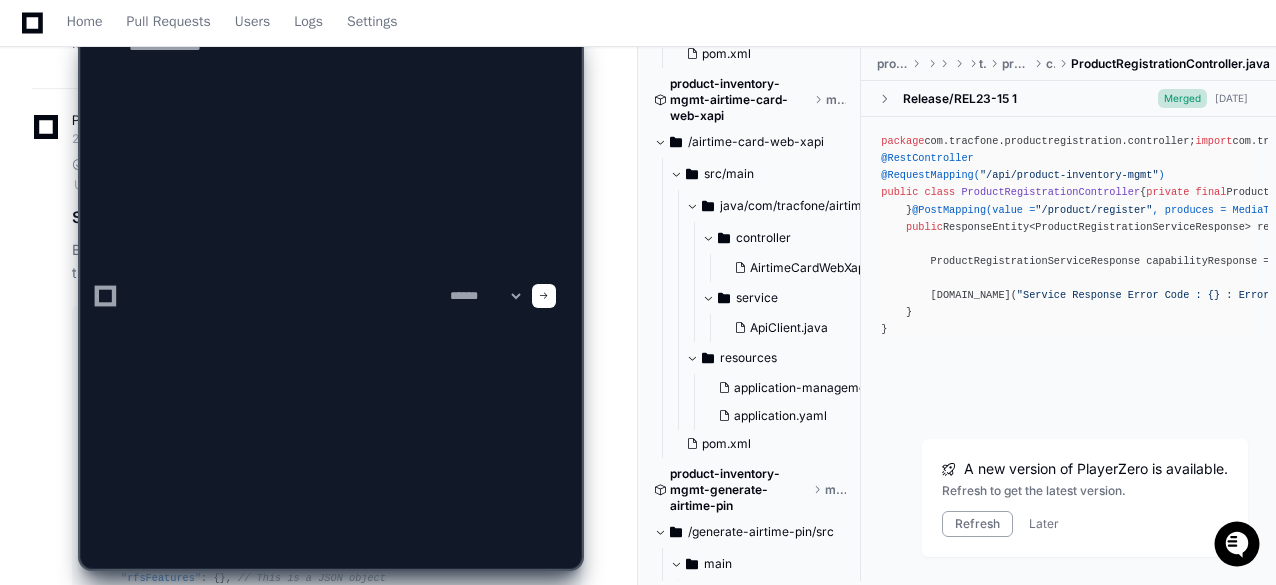 scroll, scrollTop: 0, scrollLeft: 0, axis: both 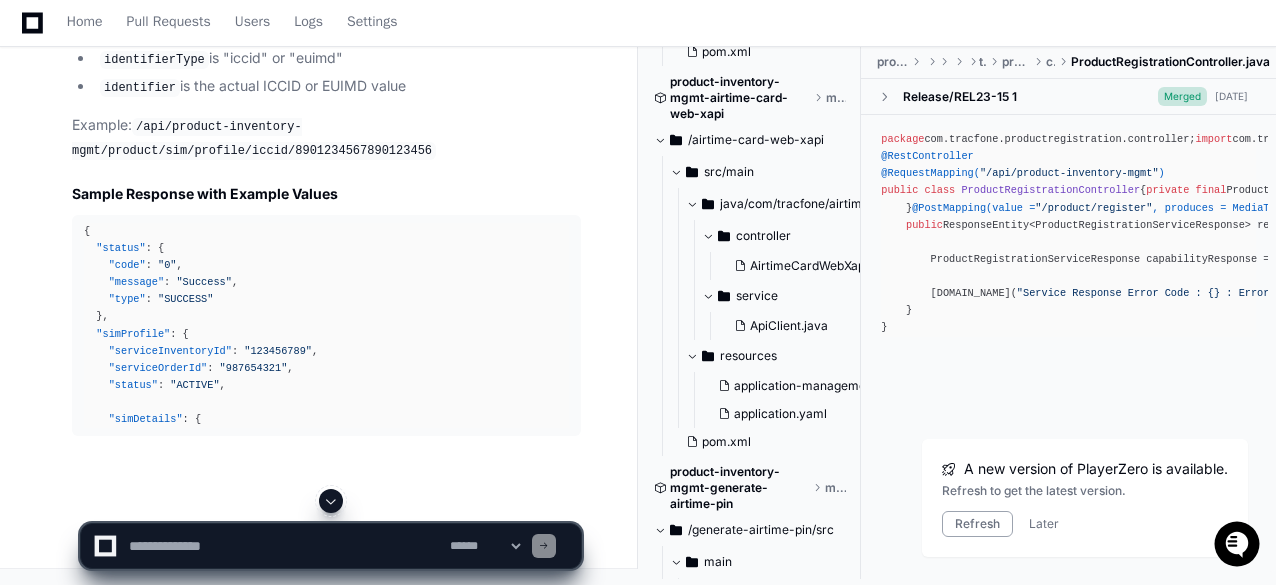 click 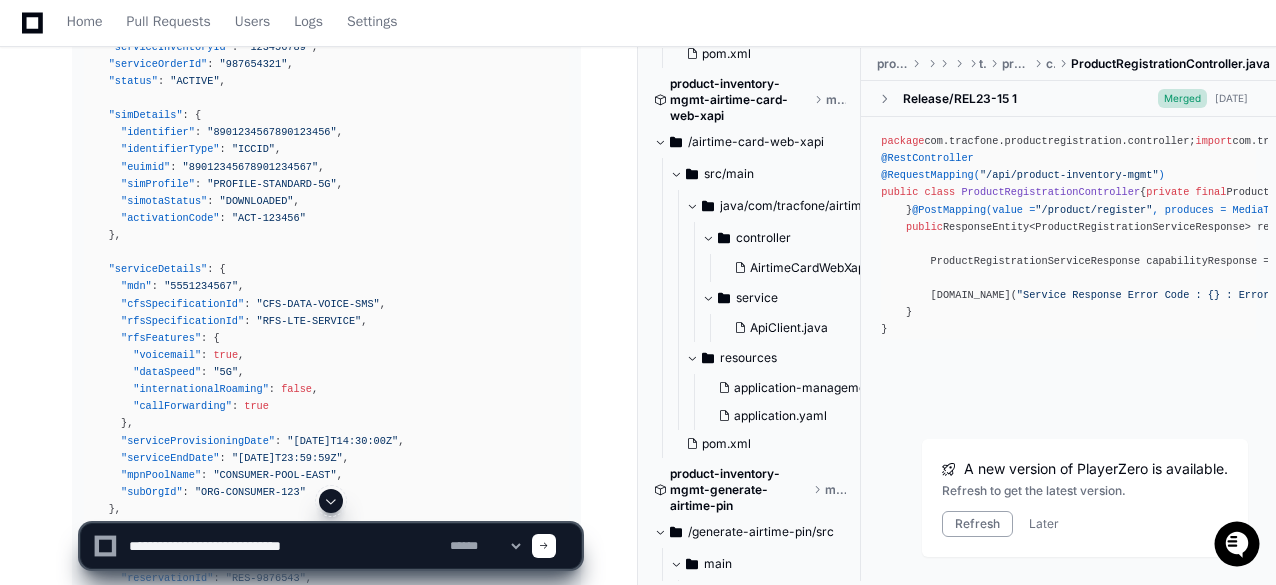 paste on "**********" 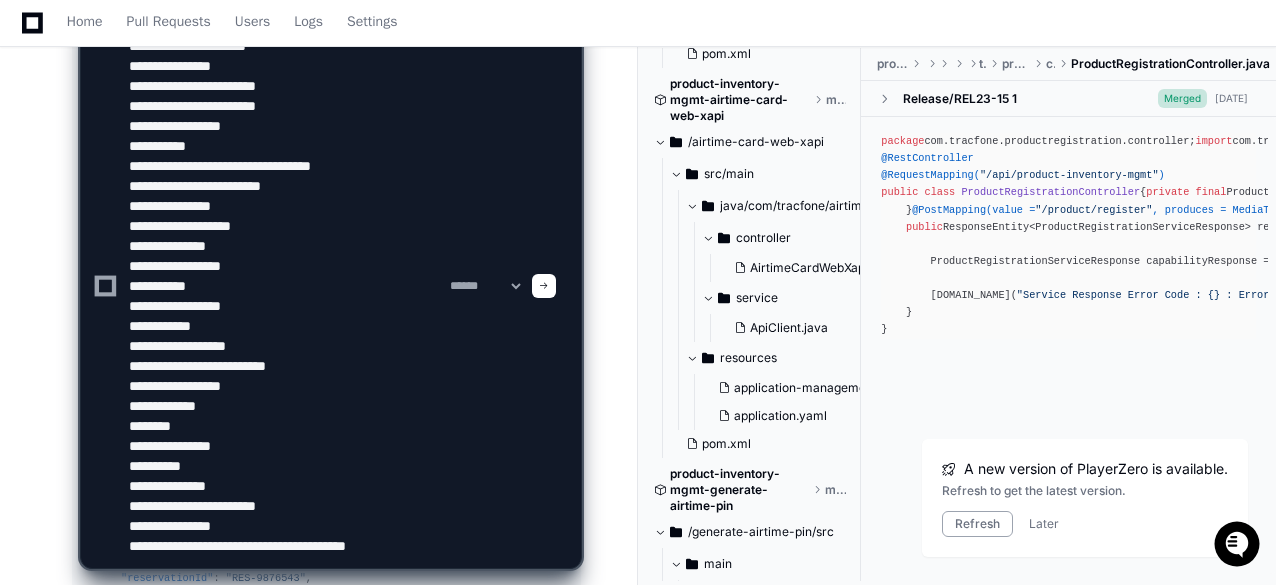 scroll, scrollTop: 26, scrollLeft: 0, axis: vertical 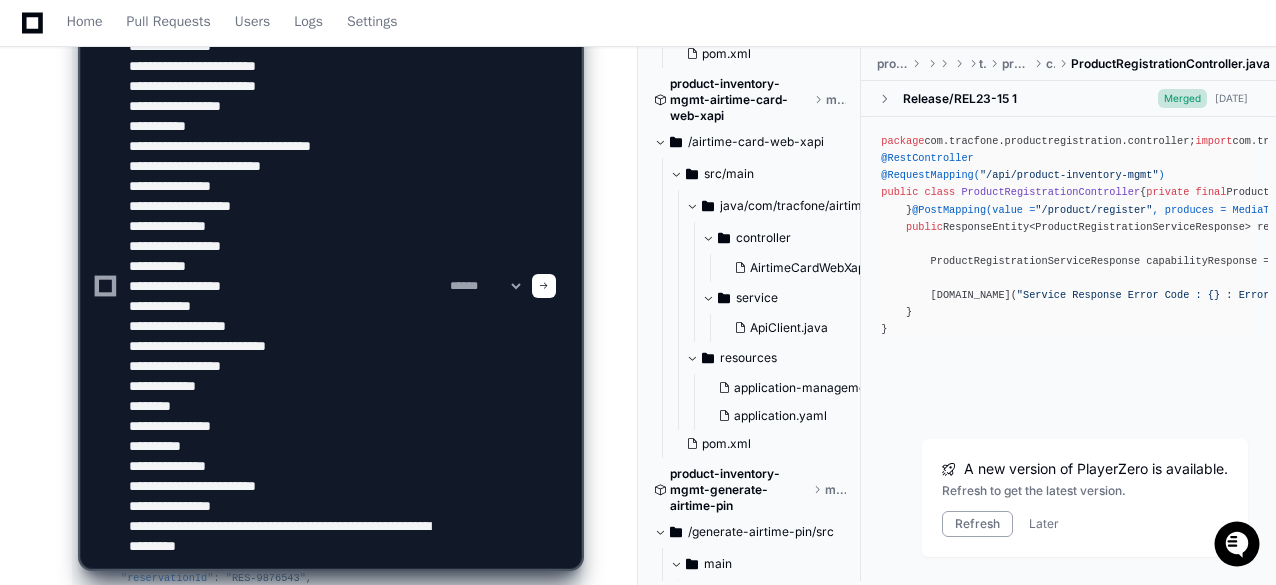 type on "**********" 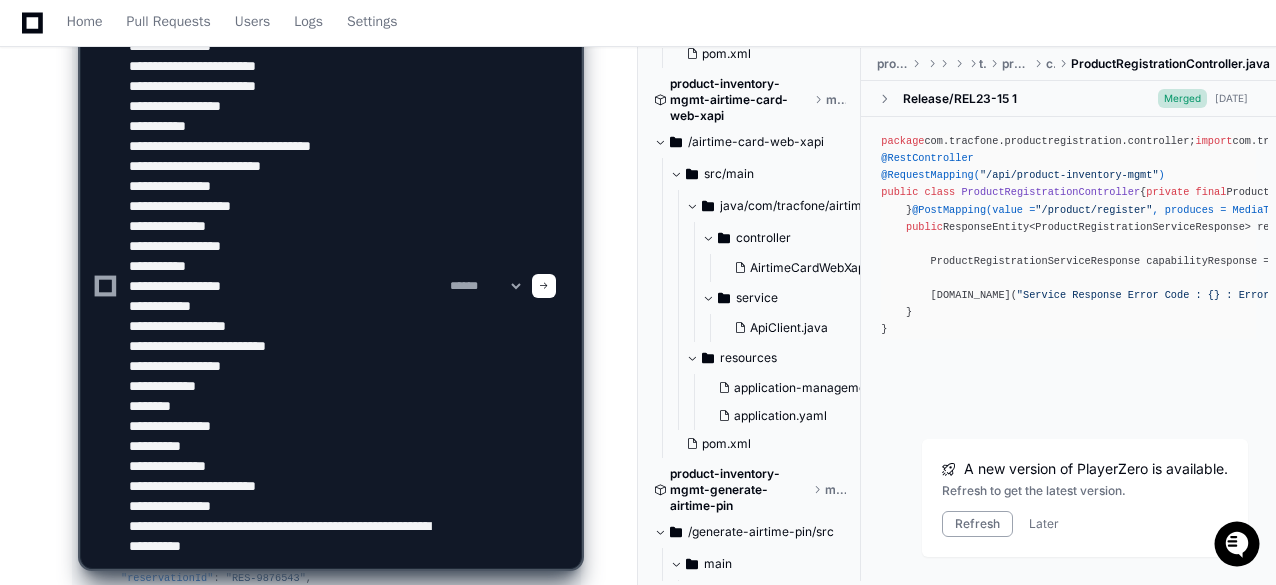 type 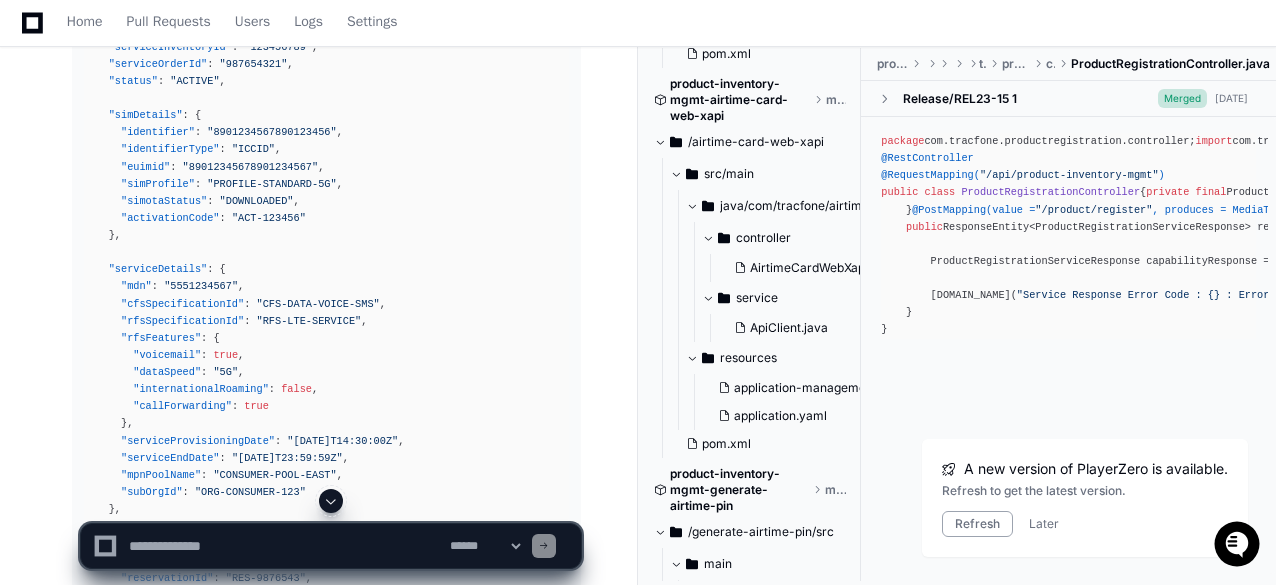 scroll, scrollTop: 0, scrollLeft: 0, axis: both 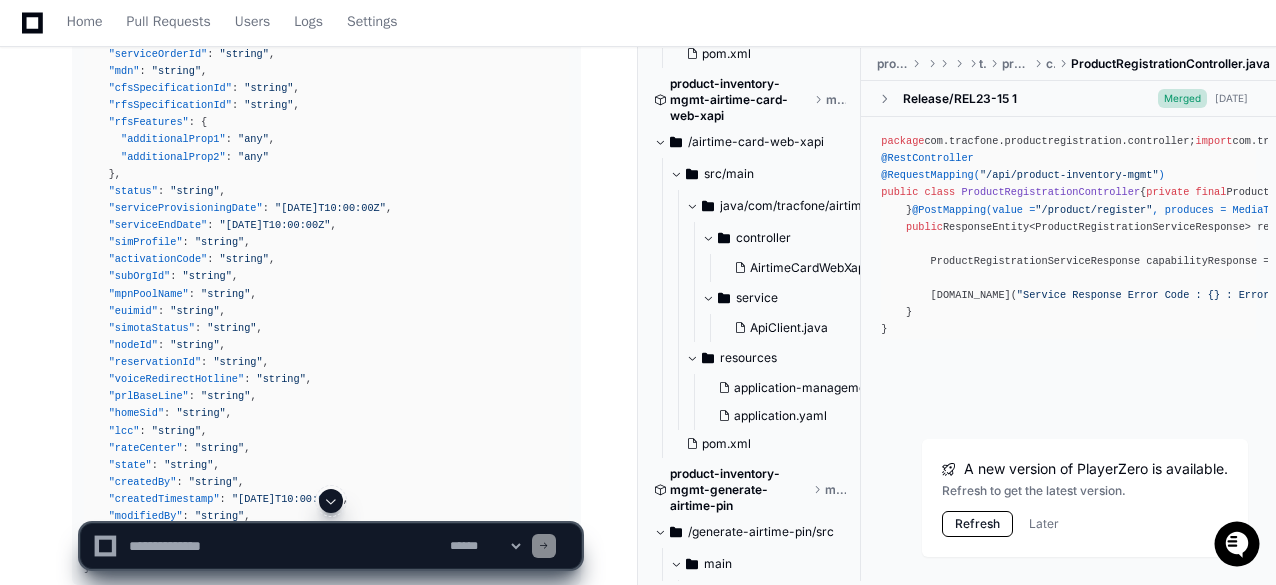 click on "Refresh" at bounding box center (977, 524) 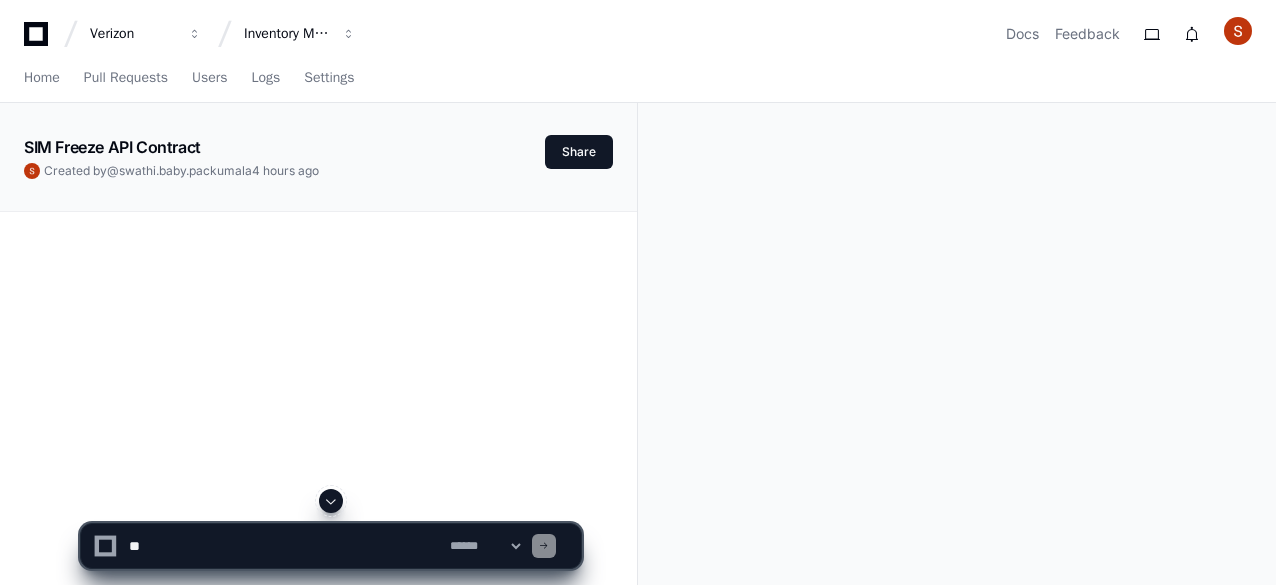 scroll, scrollTop: 0, scrollLeft: 0, axis: both 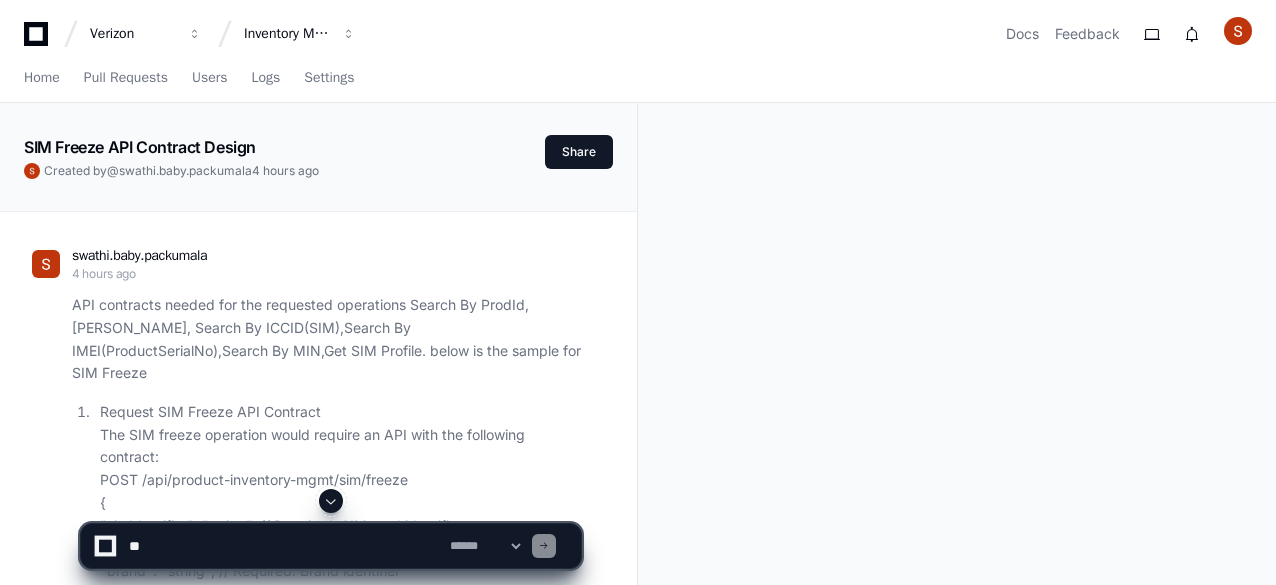 click 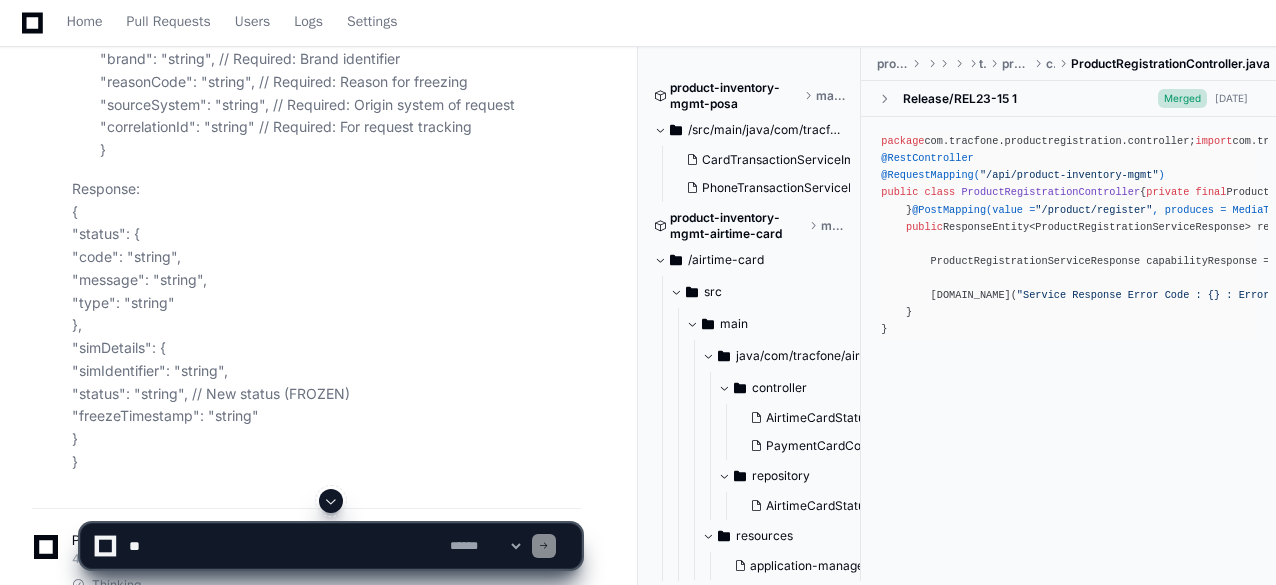 scroll, scrollTop: 0, scrollLeft: 0, axis: both 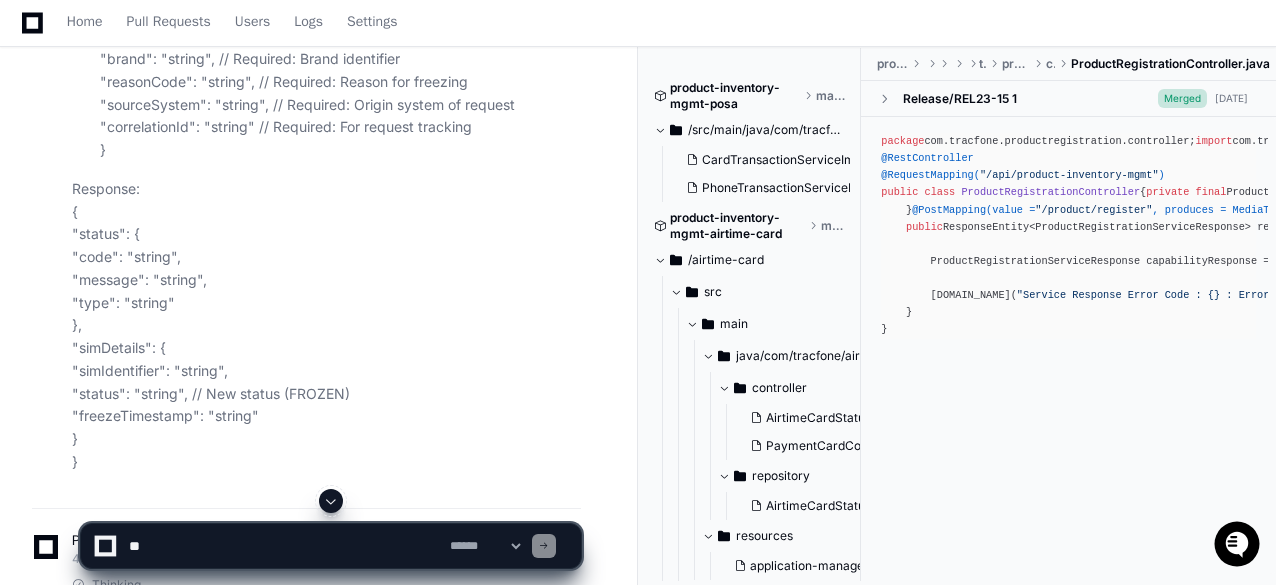 click 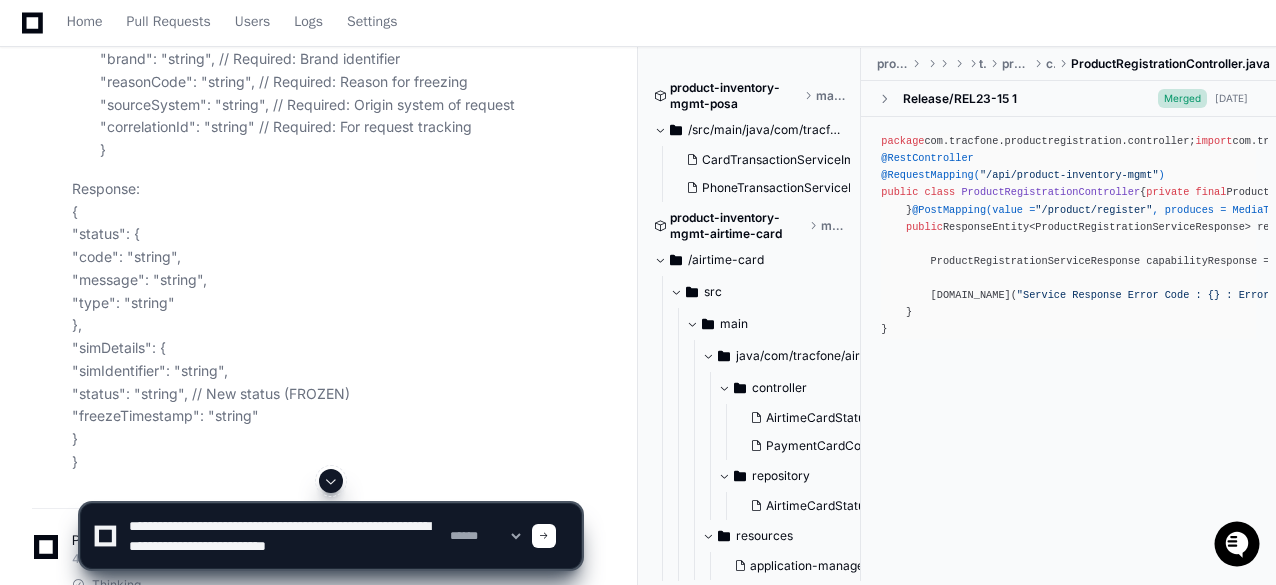 paste on "**********" 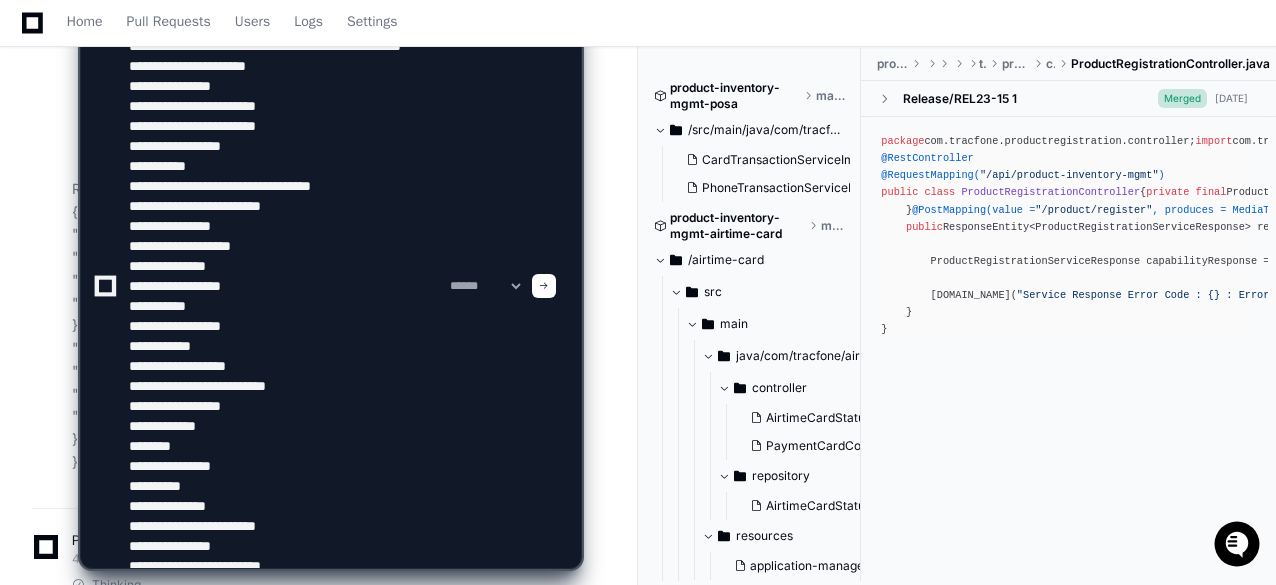scroll, scrollTop: 26, scrollLeft: 0, axis: vertical 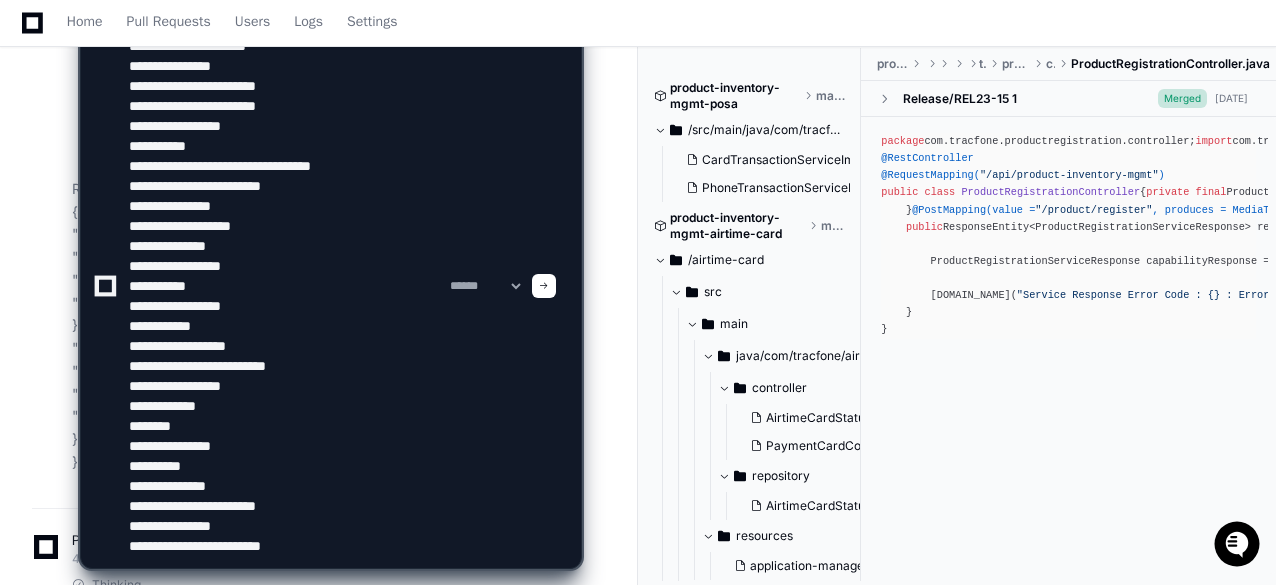 type on "**********" 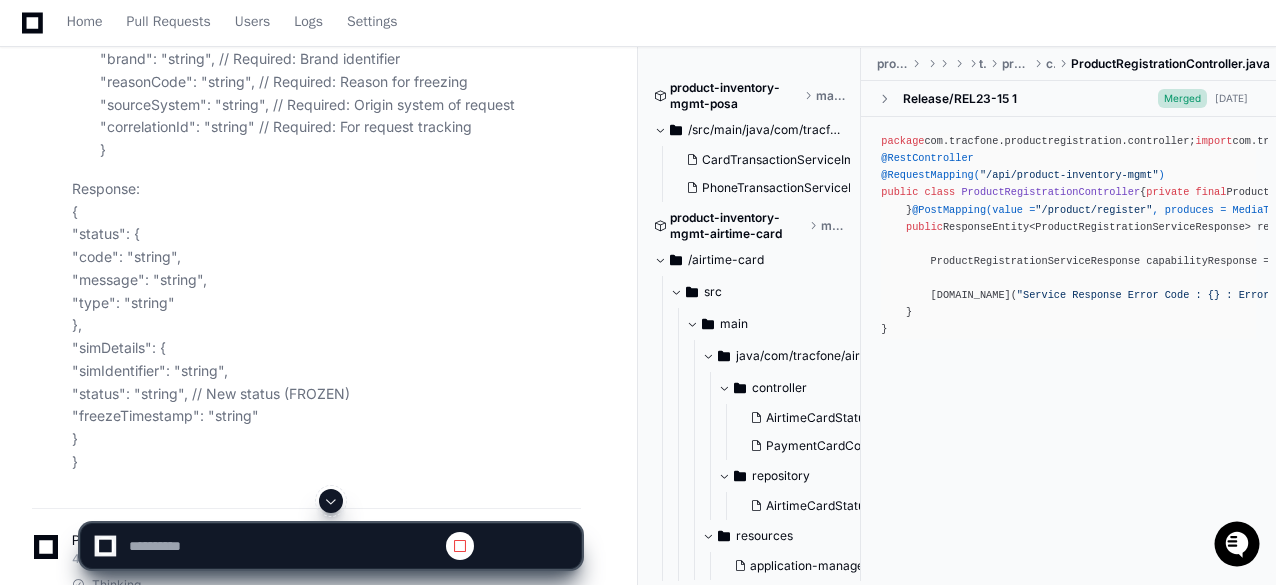 scroll, scrollTop: 0, scrollLeft: 0, axis: both 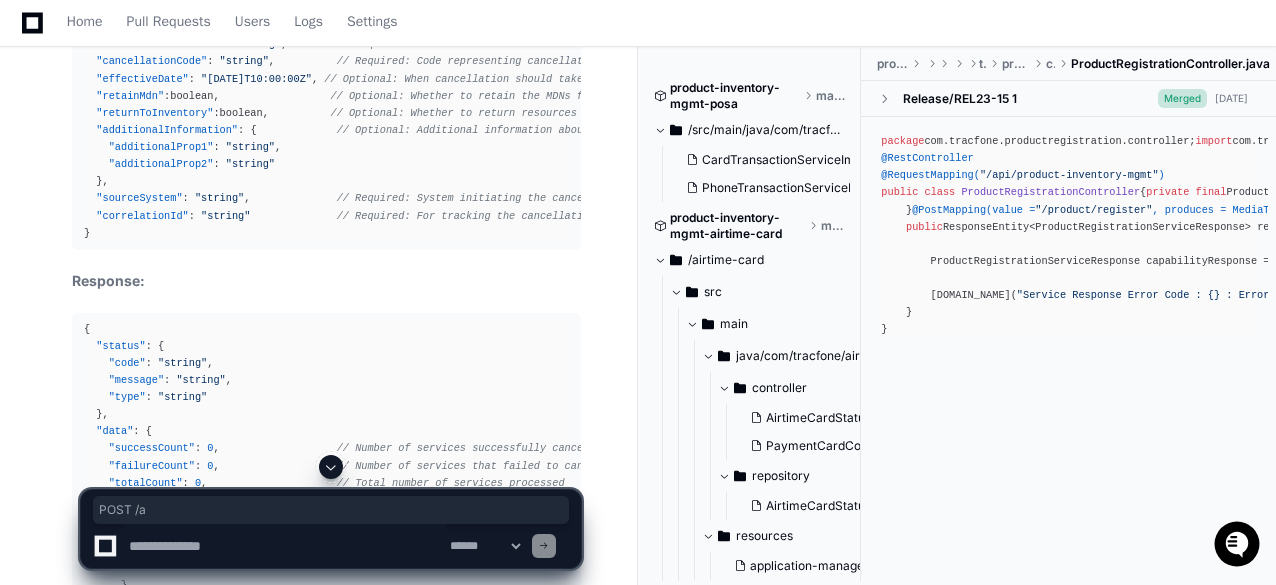 drag, startPoint x: 145, startPoint y: 201, endPoint x: 194, endPoint y: 201, distance: 49 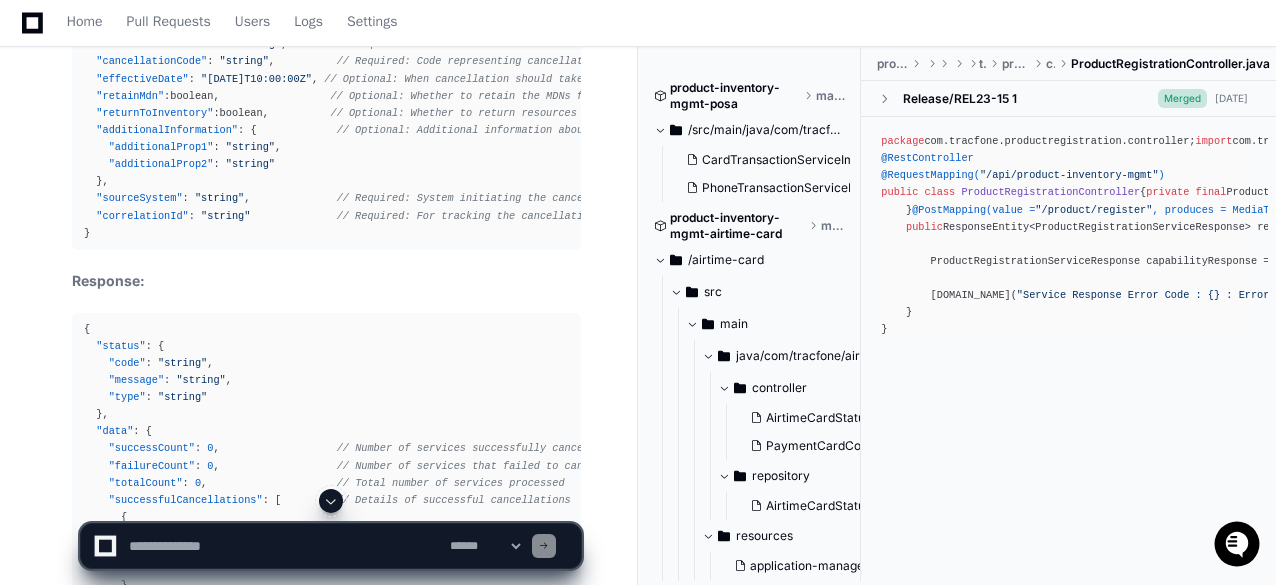 click on "Endpoint:   POST /api/product-inventory-mgmt/service-inventory/{serviceInventoryId}/cancel" 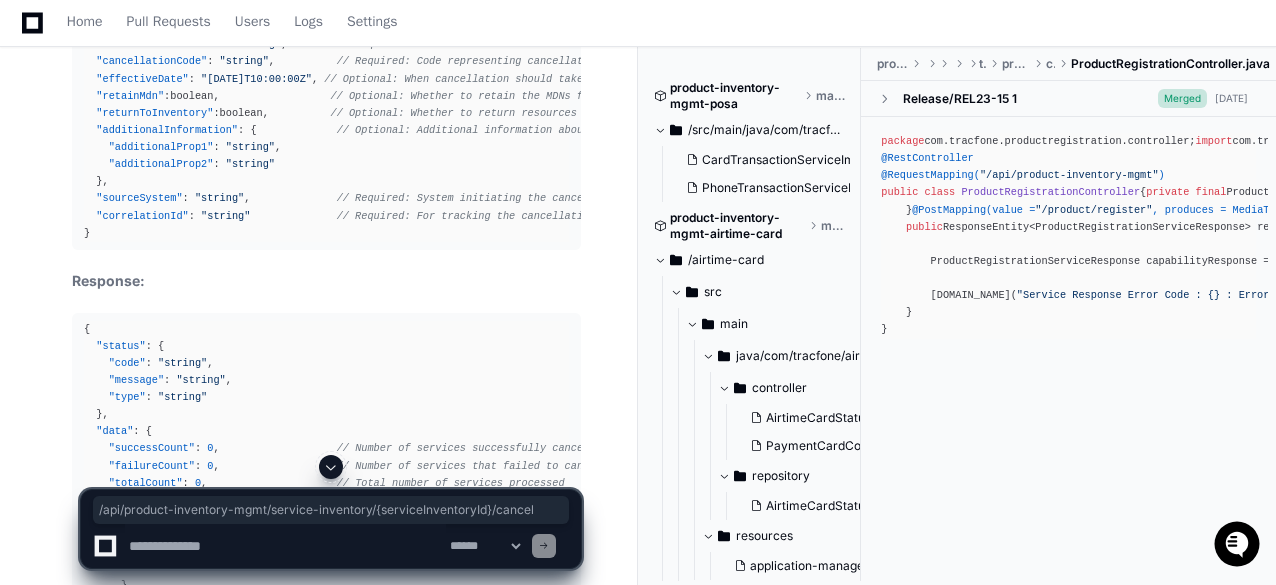 drag, startPoint x: 179, startPoint y: 199, endPoint x: 328, endPoint y: 224, distance: 151.08276 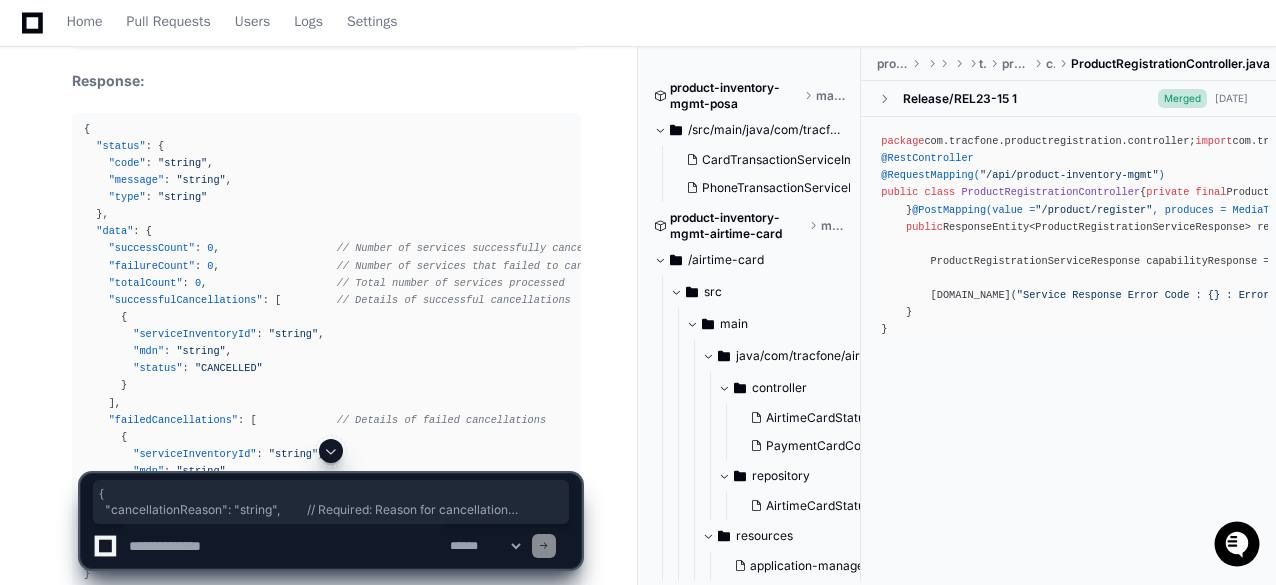 scroll, scrollTop: 23412, scrollLeft: 0, axis: vertical 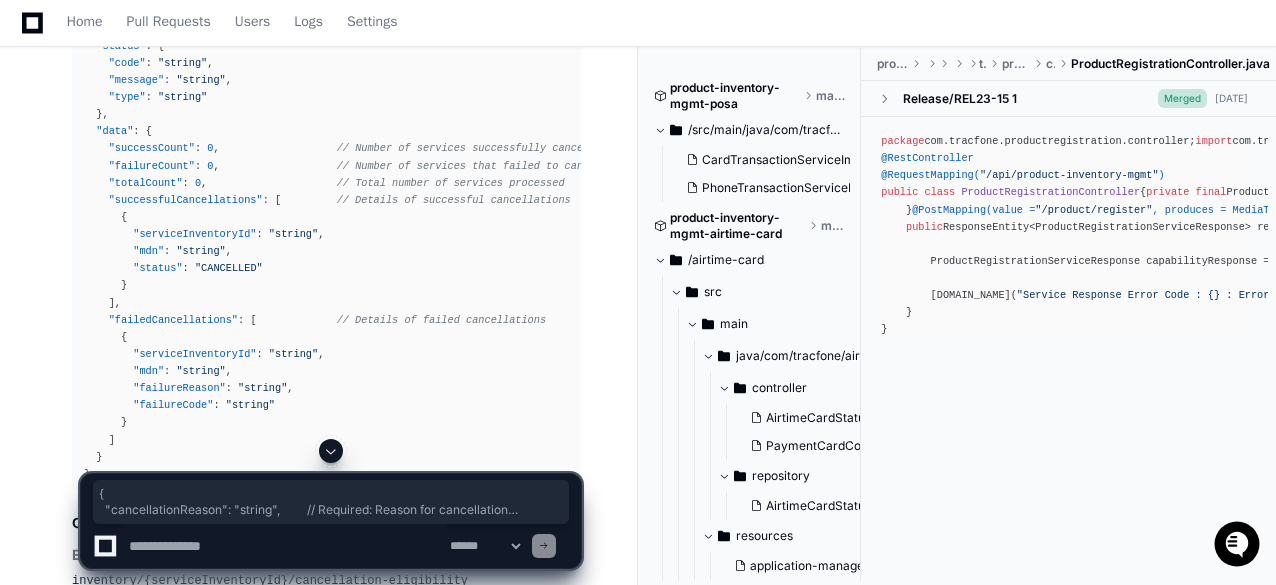 drag, startPoint x: 84, startPoint y: 305, endPoint x: 114, endPoint y: 307, distance: 30.066593 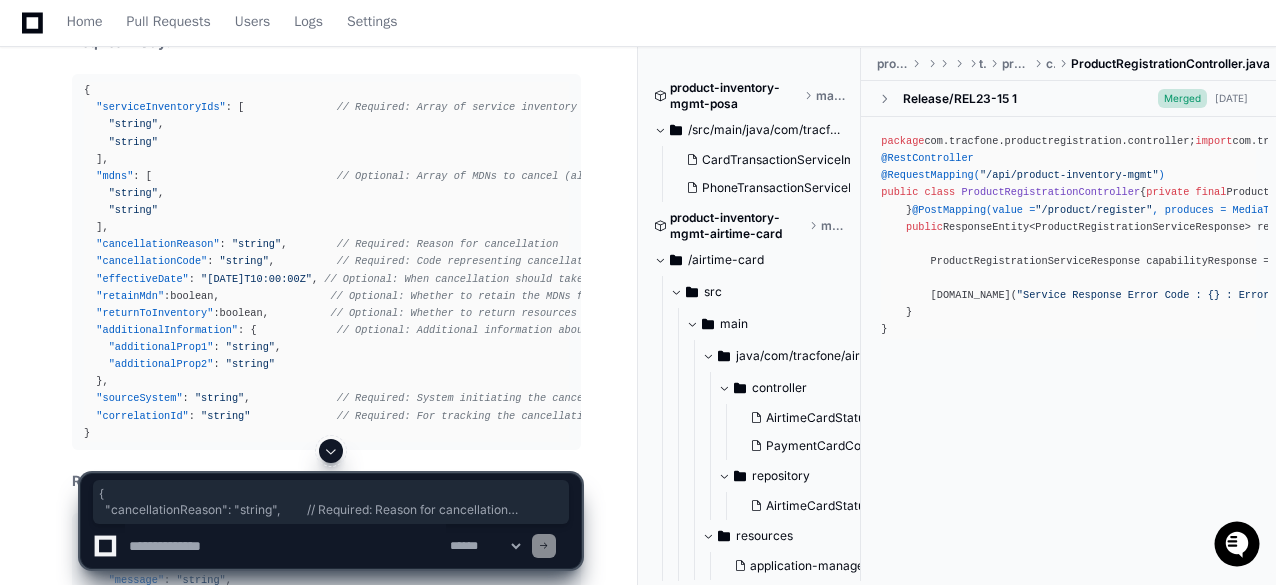 scroll, scrollTop: 23112, scrollLeft: 0, axis: vertical 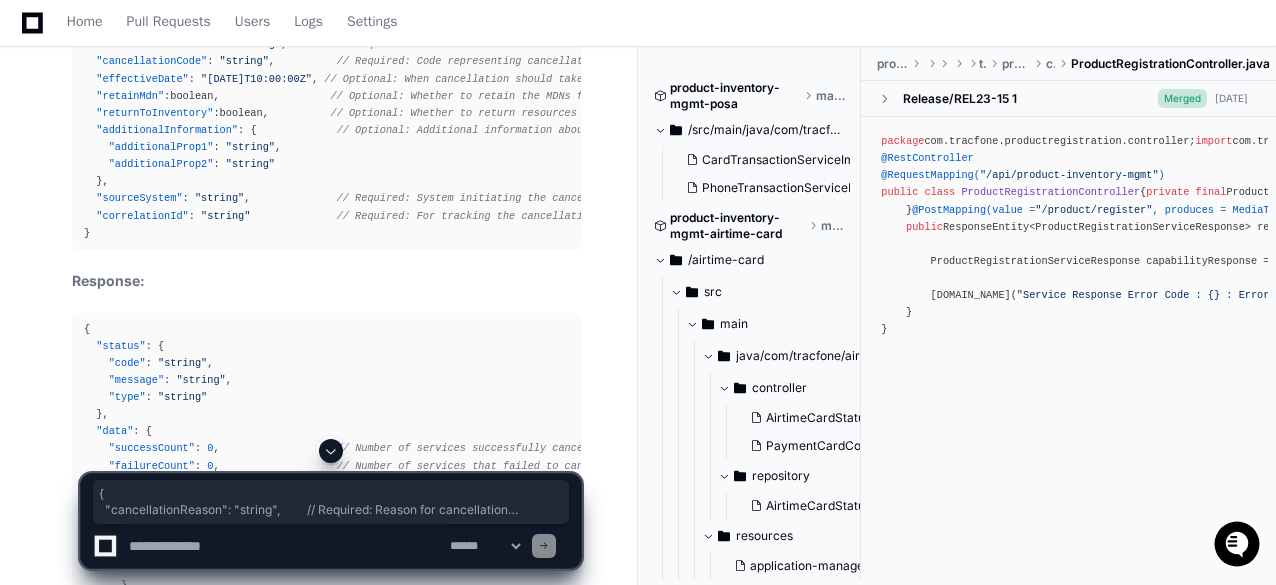click 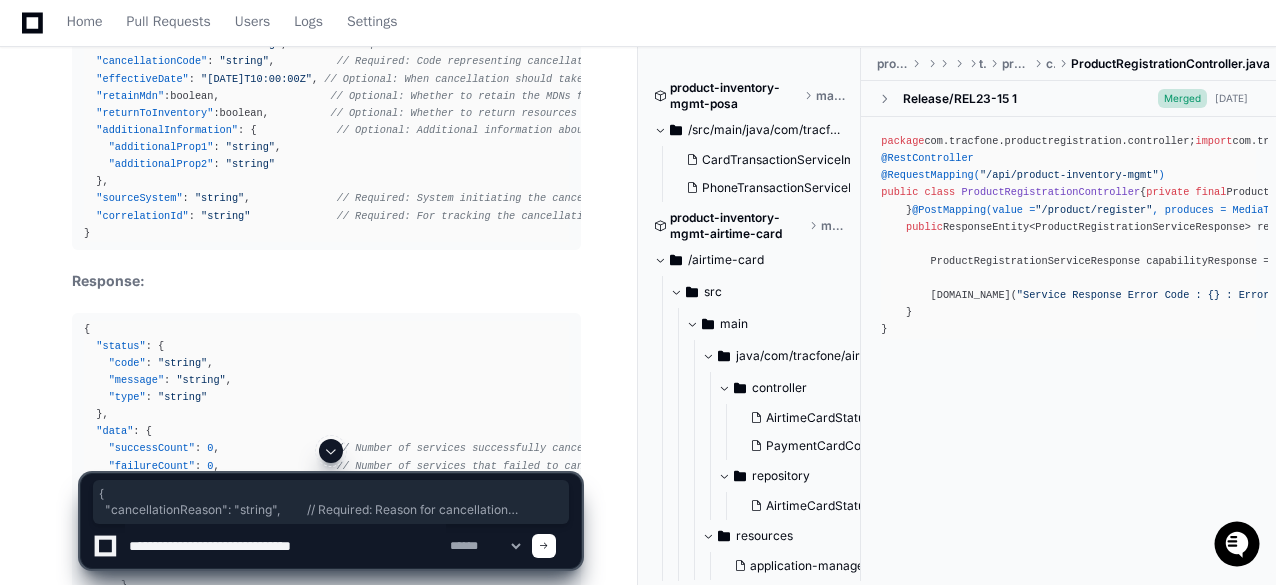 type on "**********" 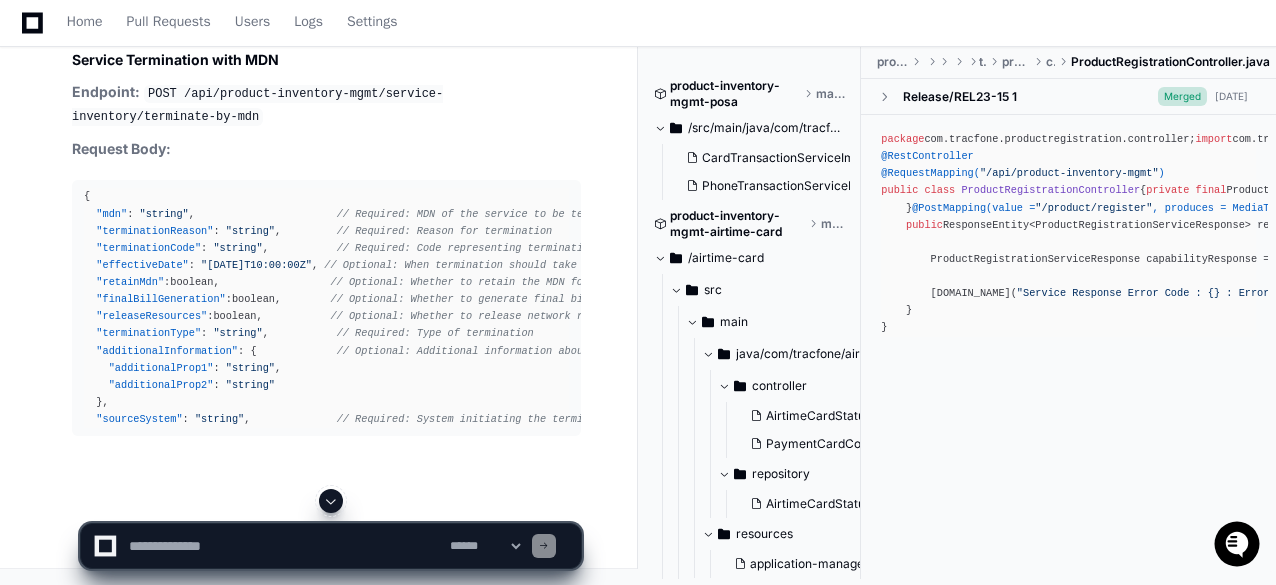 scroll, scrollTop: 28366, scrollLeft: 0, axis: vertical 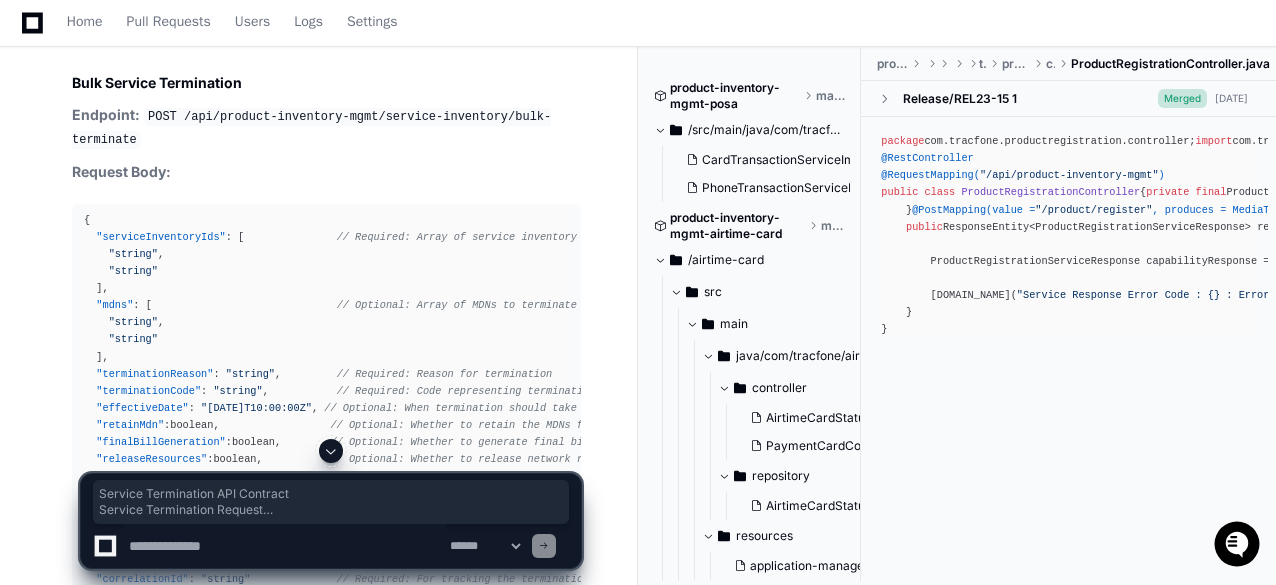 click on "Service Termination API Contract
Service Termination Request
Endpoint:   POST /api/product-inventory-mgmt/service-inventory/{serviceInventoryId}/terminate
Path Parameters:
serviceInventoryId  (required): The unique identifier of the service to be terminated
Request Body:
{
"terminationReason" :   "string" ,           // Required: Reason for termination
"terminationCode" :   "string" ,             // Required: Code representing termination reason
"effectiveDate" :   "[DATE]T10:00:00Z" ,   // Optional: When termination should take effect, default to current time
"retainMdn" :  boolean ,                    // Optional: Whether to retain the MDN for future use, default false
"finalBillGeneration" :  boolean ,          // Optional: Whether to generate final bill, default true
"releaseResources" :  boolean ,             // Optional: Whether to release network resources, default true
"terminationType" :   "string" ,
"additionalInformation" :   {
:" 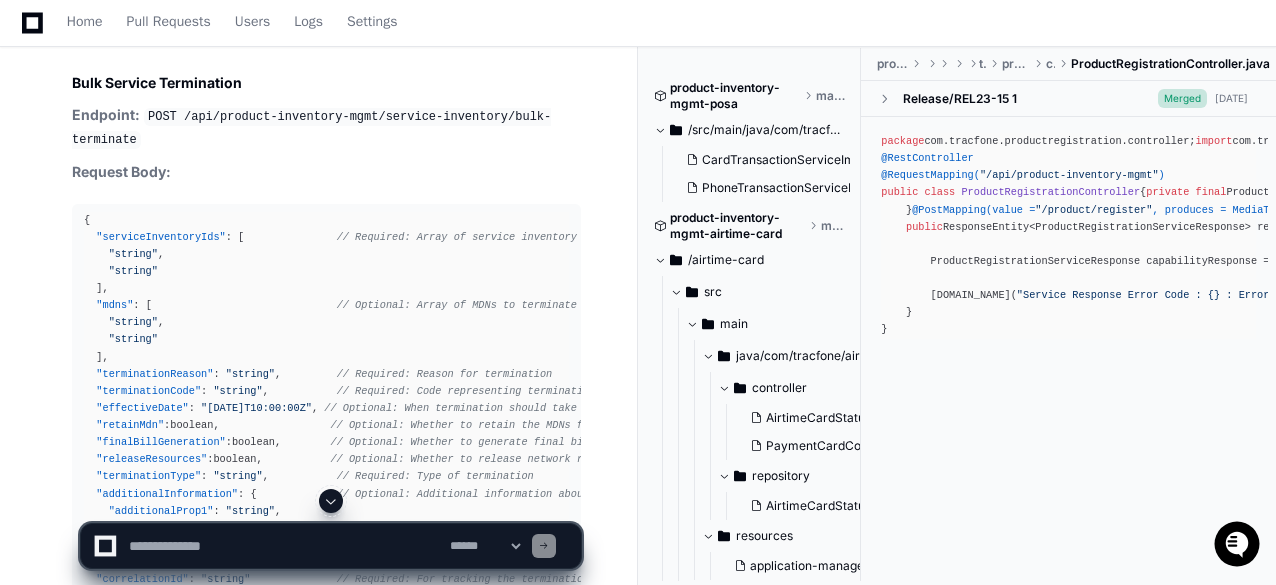 drag, startPoint x: 339, startPoint y: 385, endPoint x: 255, endPoint y: 356, distance: 88.86507 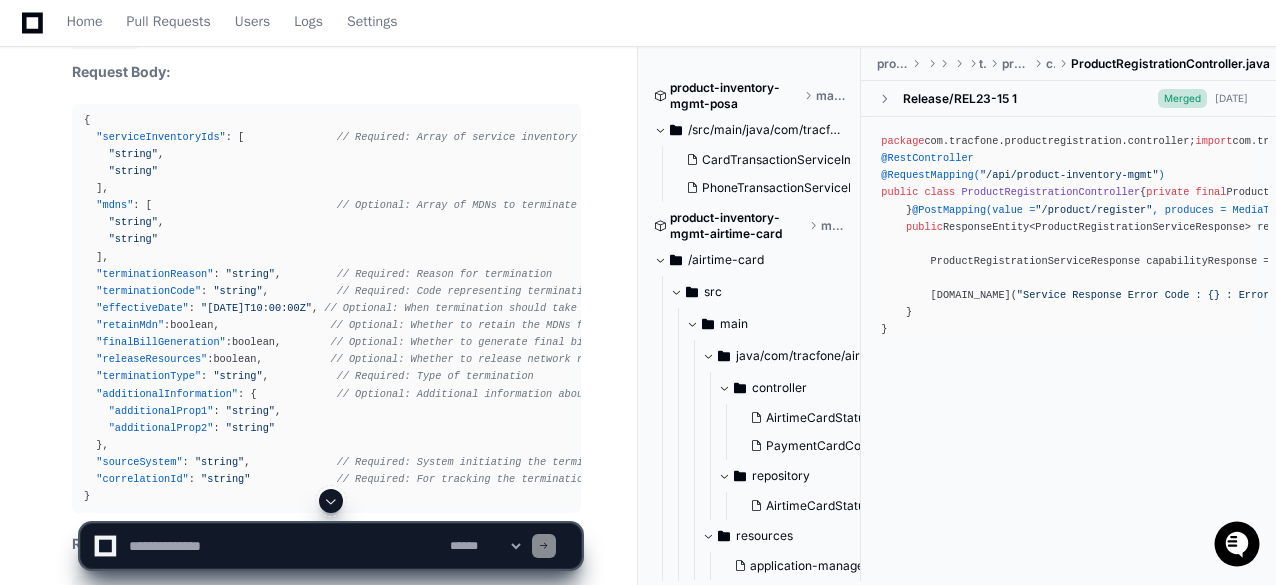 click on "Service Termination API Contract
Service Termination Request
Endpoint:   POST /api/product-inventory-mgmt/service-inventory/{serviceInventoryId}/terminate
Path Parameters:
serviceInventoryId  (required): The unique identifier of the service to be terminated
Request Body:
{
"terminationReason" :   "string" ,           // Required: Reason for termination
"terminationCode" :   "string" ,             // Required: Code representing termination reason
"effectiveDate" :   "[DATE]T10:00:00Z" ,   // Optional: When termination should take effect, default to current time
"retainMdn" :  boolean ,                    // Optional: Whether to retain the MDN for future use, default false
"finalBillGeneration" :  boolean ,          // Optional: Whether to generate final bill, default true
"releaseResources" :  boolean ,             // Optional: Whether to release network resources, default true
"terminationType" :   "string" ,
"additionalInformation" :   {
:" 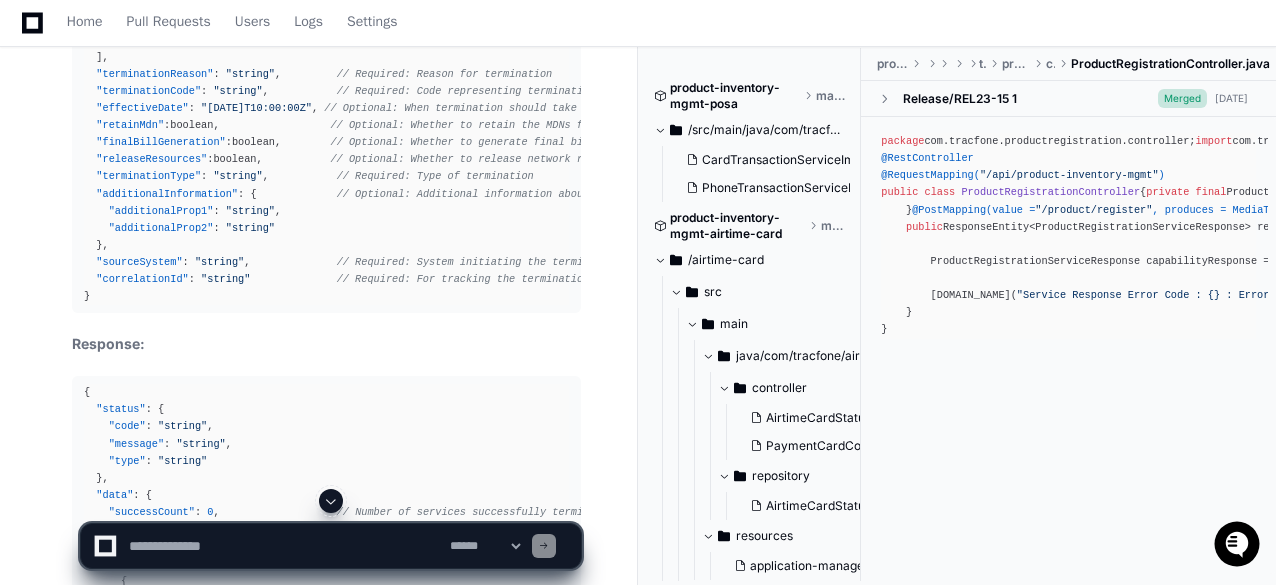 click on "SIM Freeze API Contract Design  Created by  @ swathi.baby.packumala  4 hours ago   Share
swathi.baby.packumala 5 hours ago API contracts needed for the requested operations Search By ProdId, SerachBy CustId, Search By ICCID(SIM),Search By IMEI(ProductSerialNo),Search By MIN,Get SIM Profile. below is the sample for SIM Freeze
Request SIM Freeze API Contract
The SIM freeze operation would require an API with the following contract:
POST /api/product-inventory-mgmt/sim/freeze
{
"simIdentifier": "string",       // Required: SIM card identifier
"mobileNumber": "string",        // Optional: Associated mobile number
"brand": "string",               // Required: Brand identifier
"reasonCode": "string",          // Required: Reason for freezing
"sourceSystem": "string",        // Required: Origin system of request
"correlationId": "string"        // Required: For request tracking
}
Response:
{
"status": {
"code": "string",
"message": "string",
"type": "string"
},
"simDetails": {
}
}" 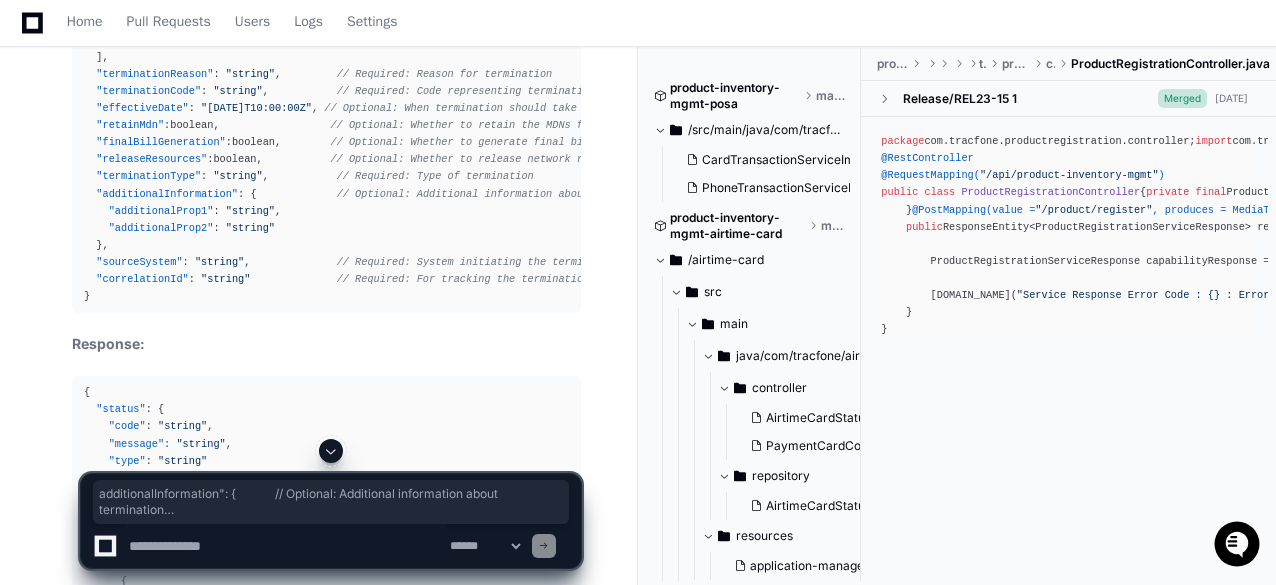 drag, startPoint x: 90, startPoint y: 492, endPoint x: 100, endPoint y: 385, distance: 107.46627 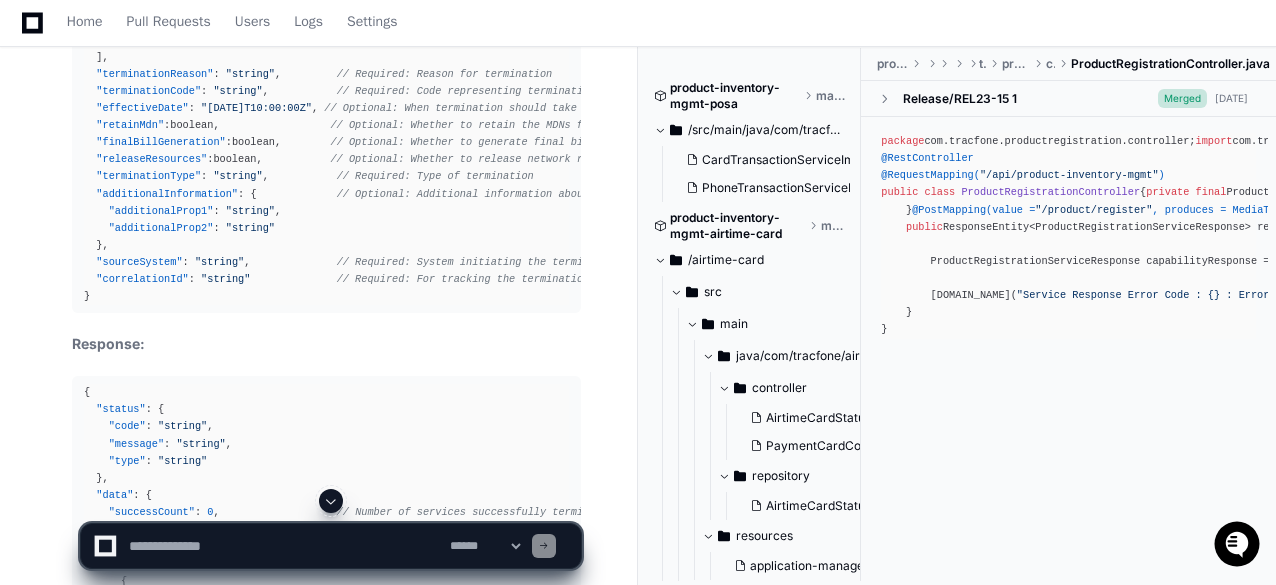 click on "{
"terminationReason" :   "string" ,           // Required: Reason for termination
"terminationCode" :   "string" ,             // Required: Code representing termination reason
"effectiveDate" :   "[DATE]T10:00:00Z" ,   // Optional: When termination should take effect, default to current time
"retainMdn" :  boolean ,                    // Optional: Whether to retain the MDN for future use, default false
"finalBillGeneration" :  boolean ,          // Optional: Whether to generate final bill, default true
"releaseResources" :  boolean ,             // Optional: Whether to release network resources, default true
"terminationType" :   "string" ,             // Required: Type of termination (e.g., END_OF_CONTRACT, NON_PAYMENT, CUSTOMER_REQUEST)
"additionalInformation" :   {               // Optional: Additional information about termination
"additionalProp1" :   "string" ,
"additionalProp2" :   "string"
} ,
"sourceSystem" :   "string" ,
:" 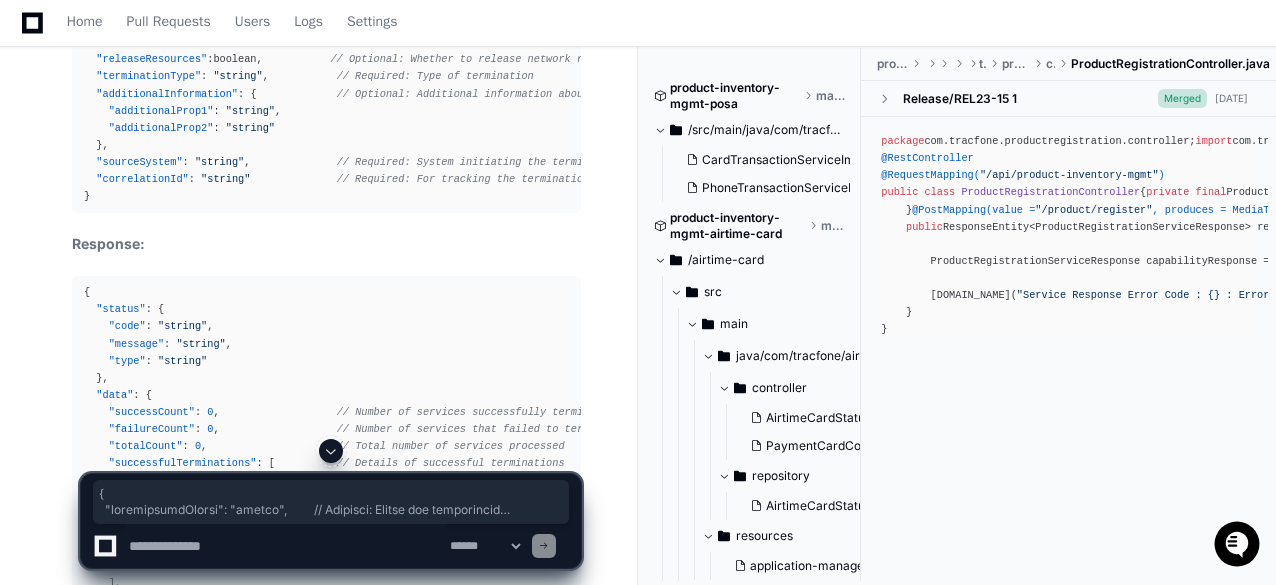drag, startPoint x: 83, startPoint y: 151, endPoint x: 97, endPoint y: 389, distance: 238.4114 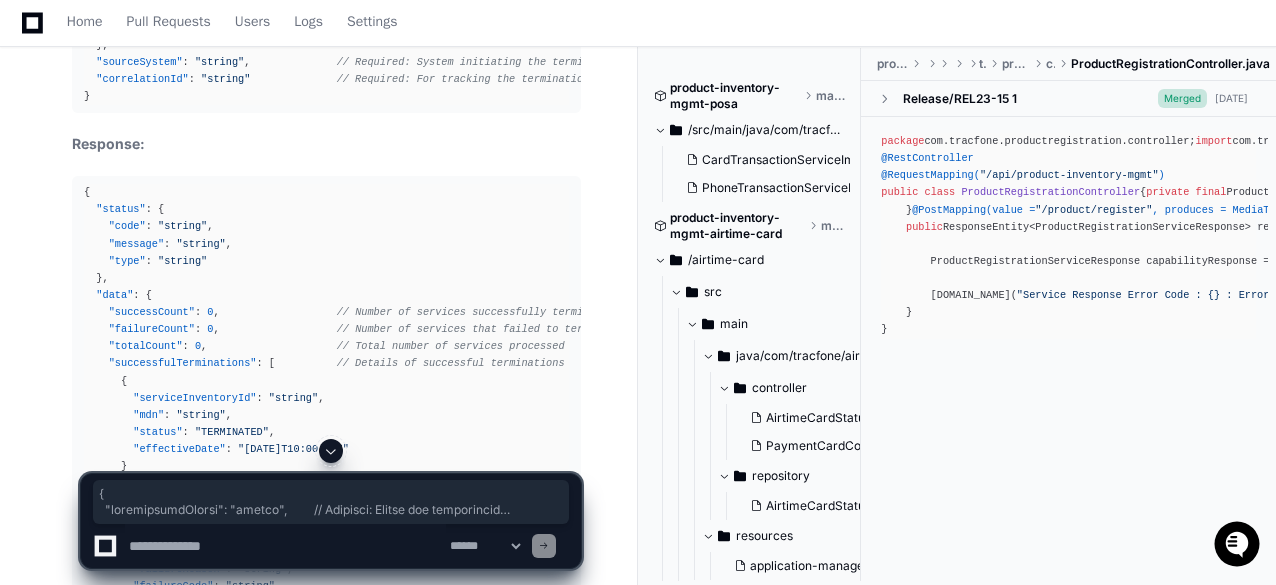 scroll, scrollTop: 28966, scrollLeft: 0, axis: vertical 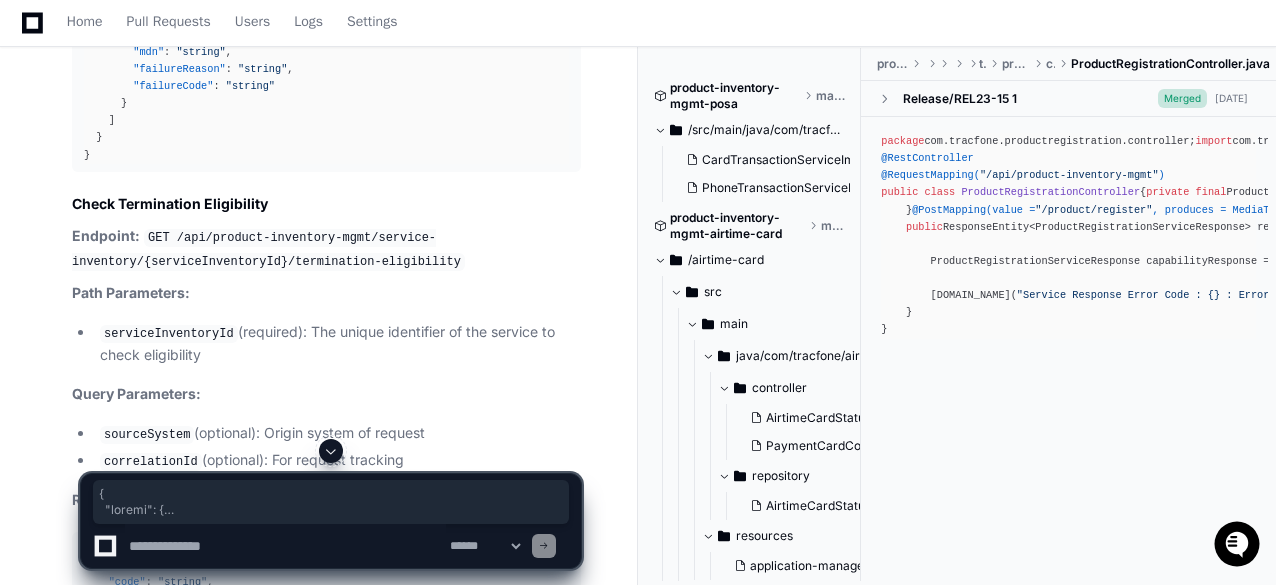 drag, startPoint x: 80, startPoint y: 285, endPoint x: 124, endPoint y: 337, distance: 68.117546 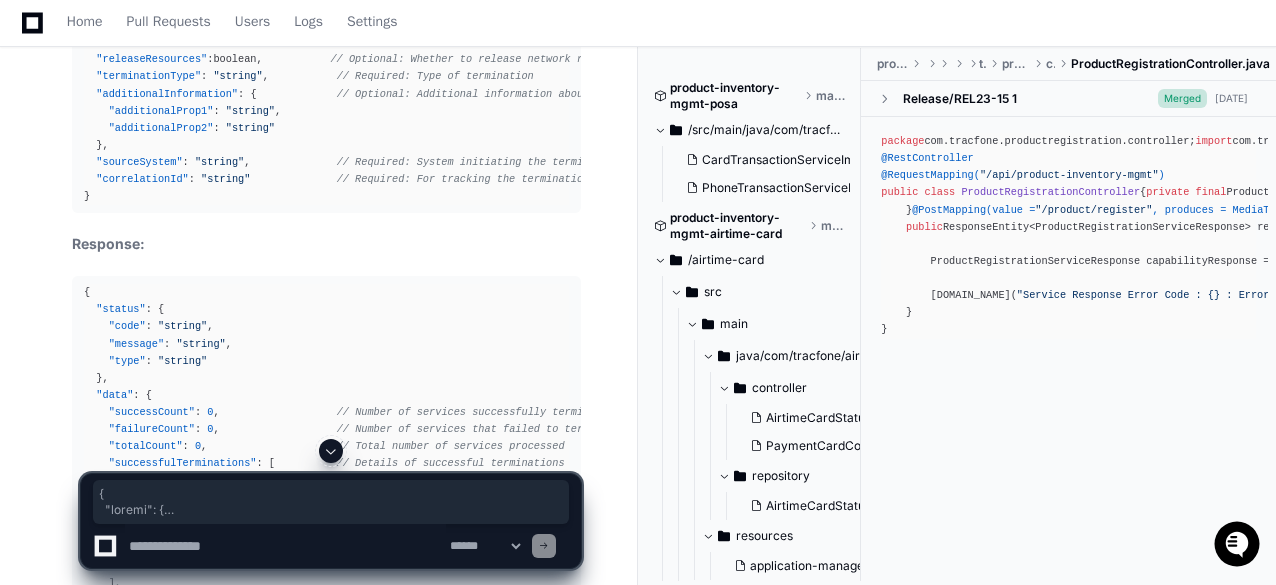 scroll, scrollTop: 28566, scrollLeft: 0, axis: vertical 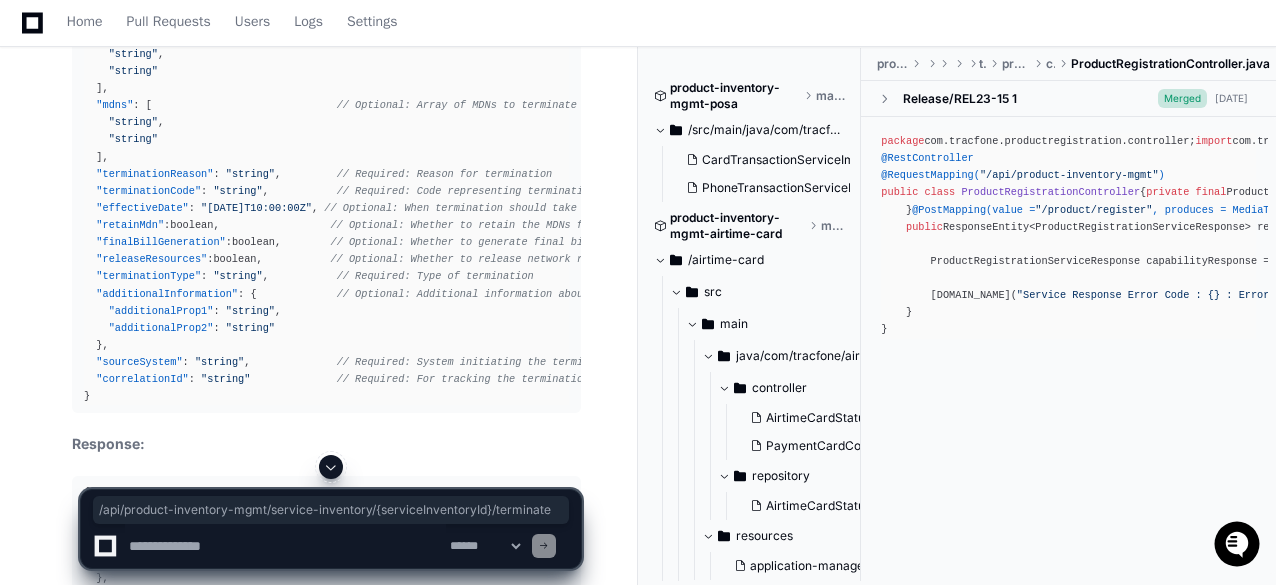 drag, startPoint x: 178, startPoint y: 150, endPoint x: 334, endPoint y: 170, distance: 157.27682 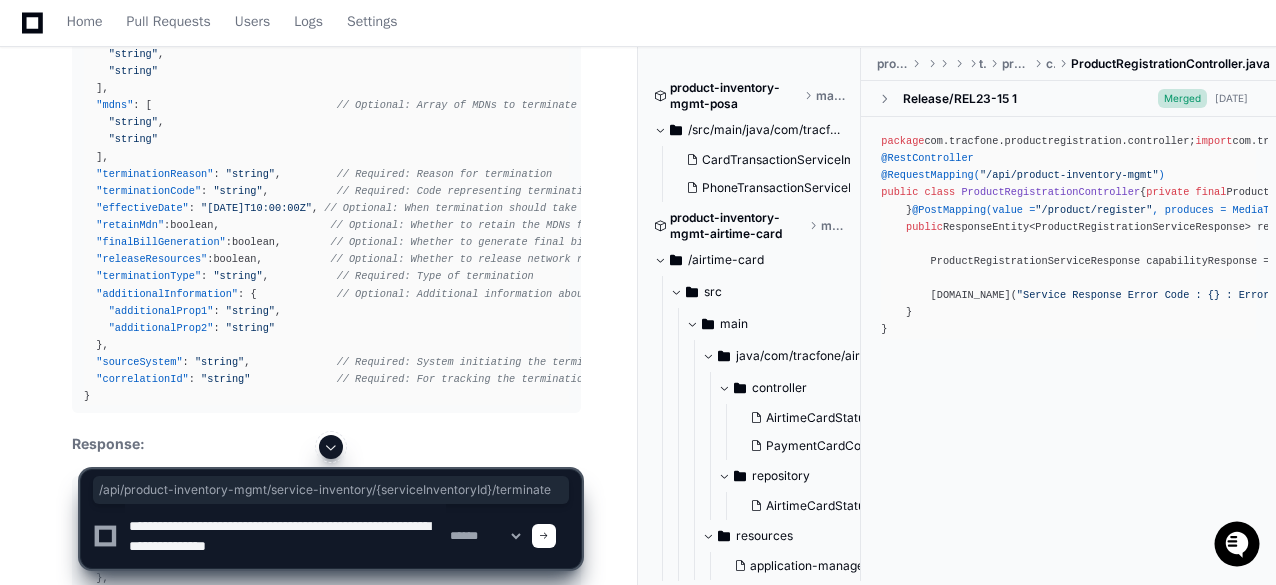 type on "**********" 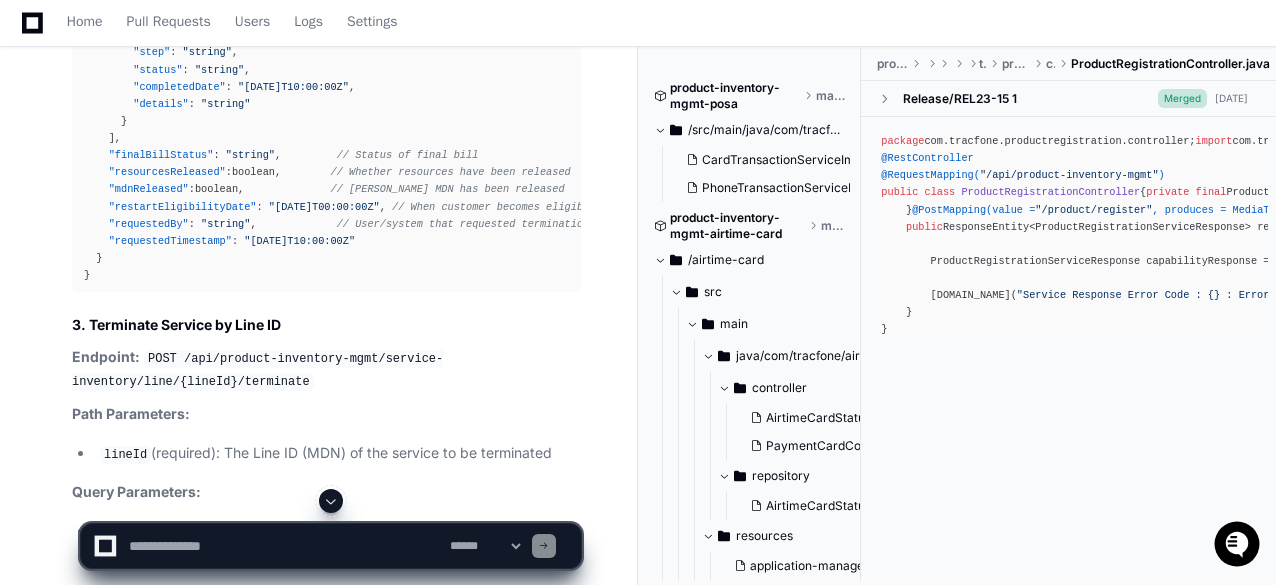 scroll, scrollTop: 34166, scrollLeft: 0, axis: vertical 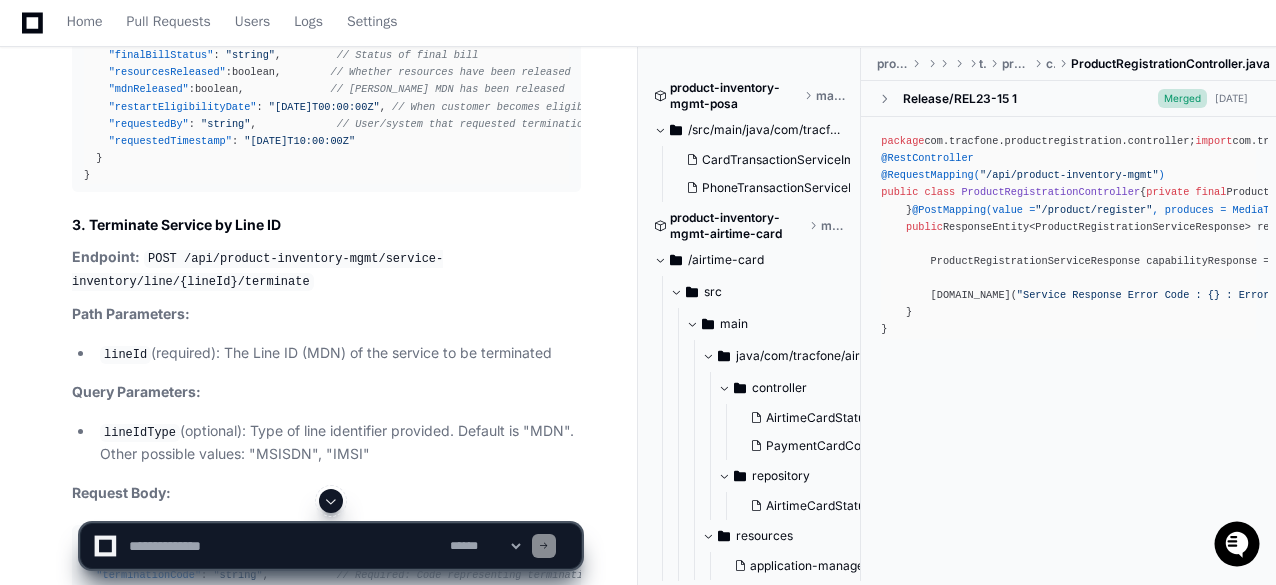 click on "Service Termination API Contract - Line ID Operations
1. Check Termination Eligibility by Line ID
Endpoint:   GET /api/product-inventory-mgmt/service-inventory/line/{lineId}/termination-eligibility
Path Parameters:
lineId  (required): The Line ID (MDN) of the service to check termination eligibility
Query Parameters:
lineIdType  (optional): Type of line identifier provided. Default is "MDN". Other possible values: "MSISDN", "IMSI"
sourceSystem  (optional): Origin system of request
correlationId  (optional): For request tracking
Response:
{
"status" :   {
"code" :   "string" ,
"message" :   "string" ,
"type" :   "string"
} ,
"data" :   {
"serviceInventoryId" :   "string" ,
"lineId" :   "string" ,
"lineIdType" :   "string" ,
"eligible" :   true ,                      // Whether service is eligible for termination
"ineligibilityReasons" :   [              // Reasons service is not eligible (if applicable)
{" 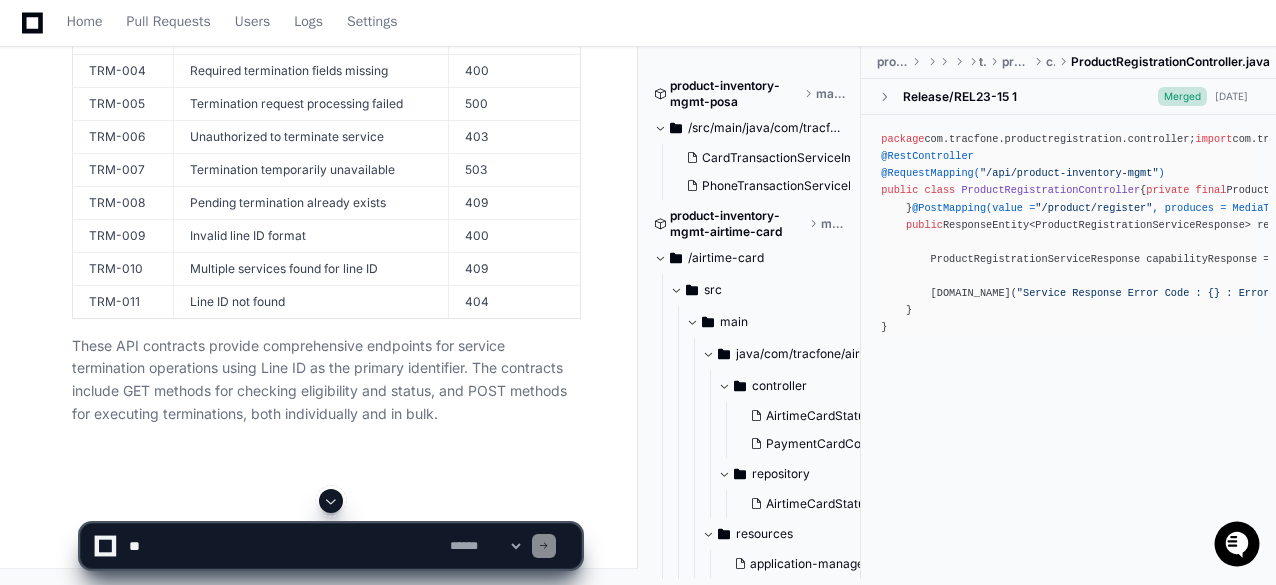 scroll, scrollTop: 39430, scrollLeft: 0, axis: vertical 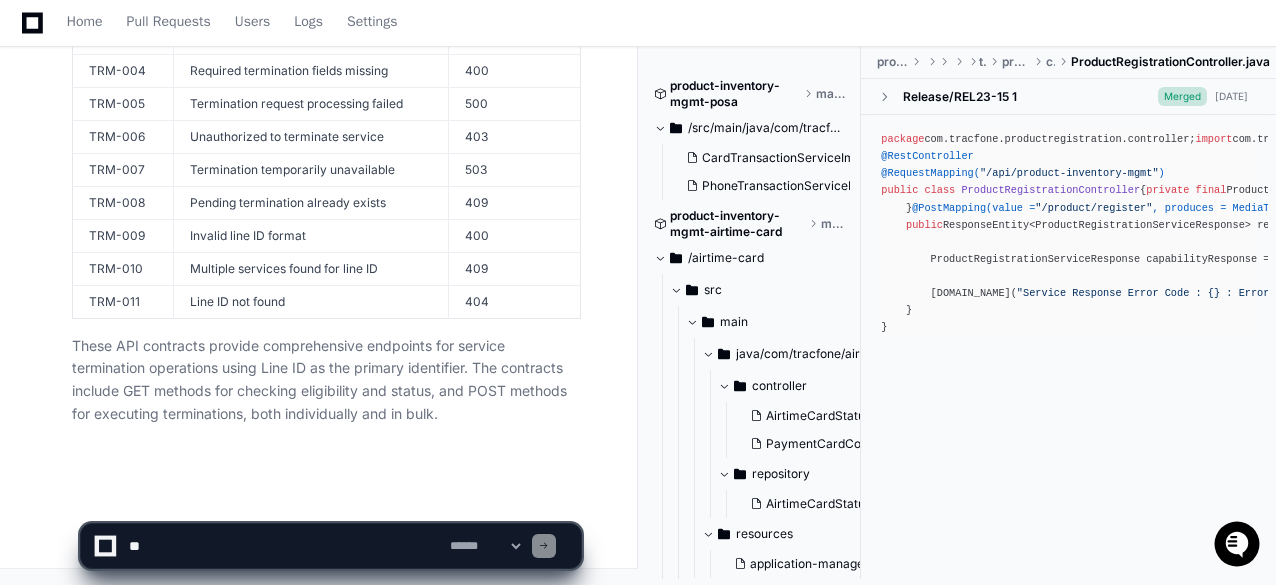 click 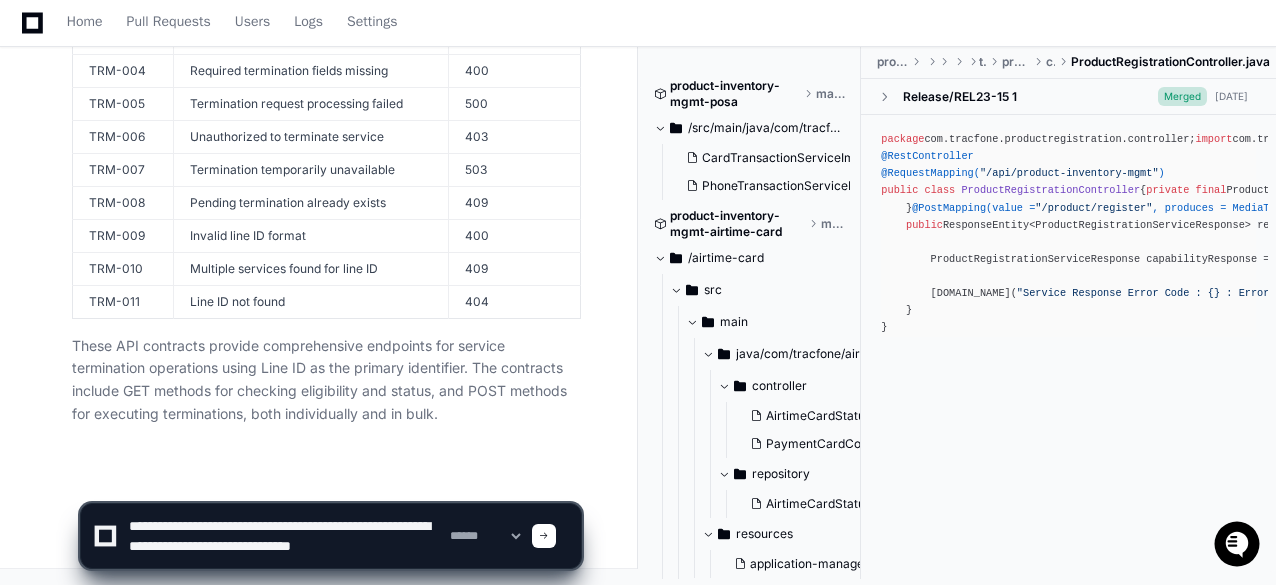 scroll, scrollTop: 6, scrollLeft: 0, axis: vertical 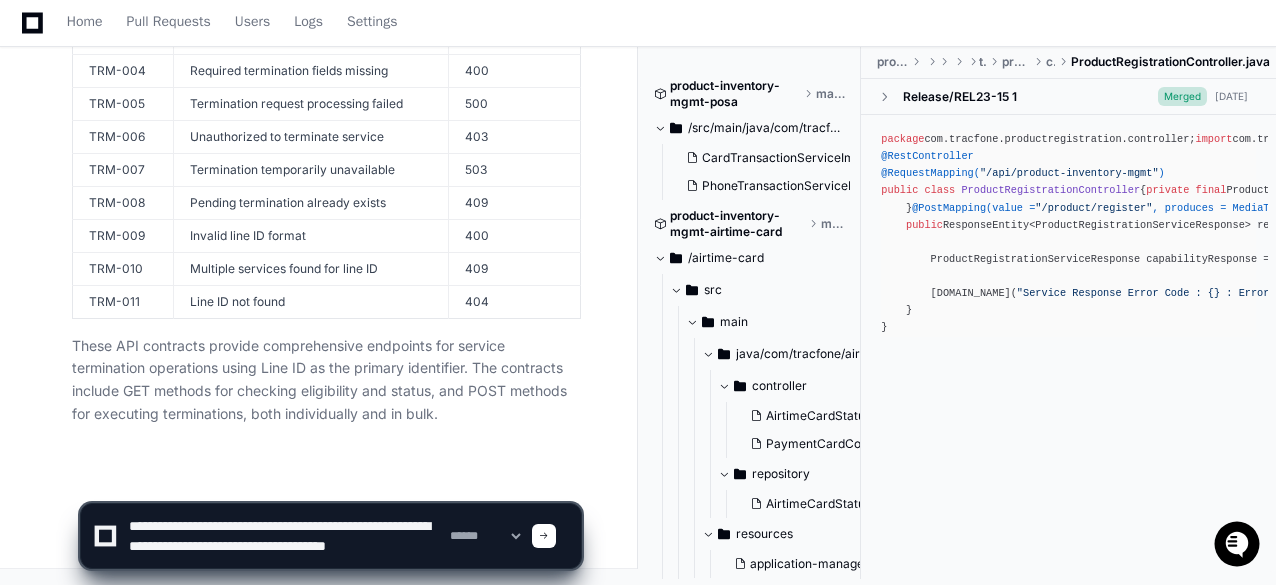 type on "**********" 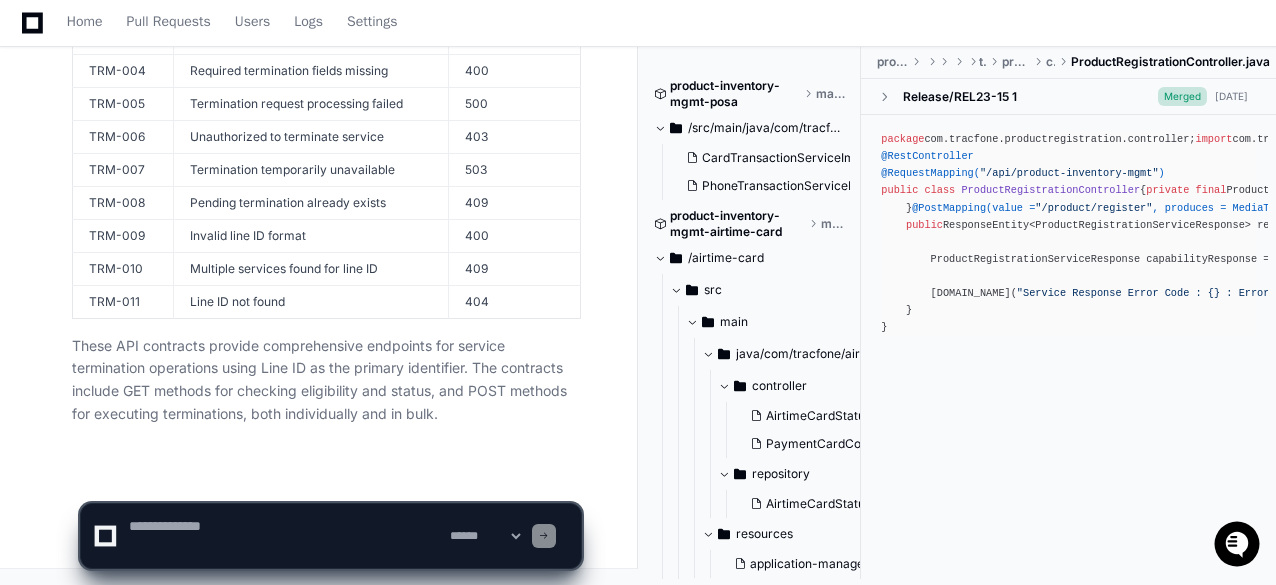 scroll, scrollTop: 0, scrollLeft: 0, axis: both 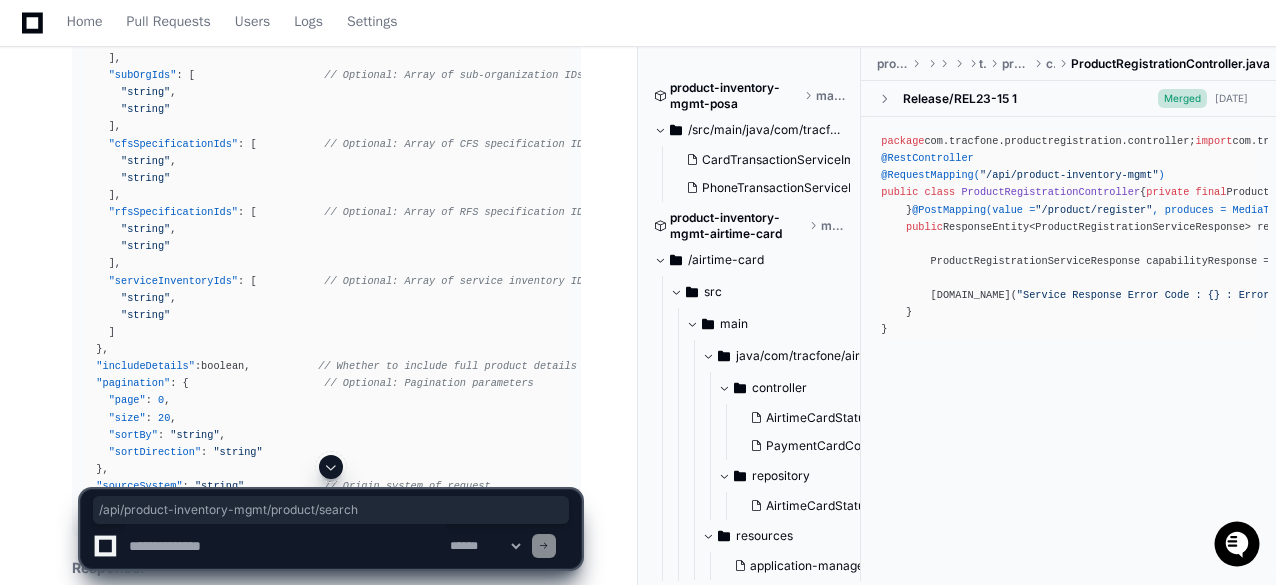 drag, startPoint x: 449, startPoint y: 152, endPoint x: 173, endPoint y: 150, distance: 276.00723 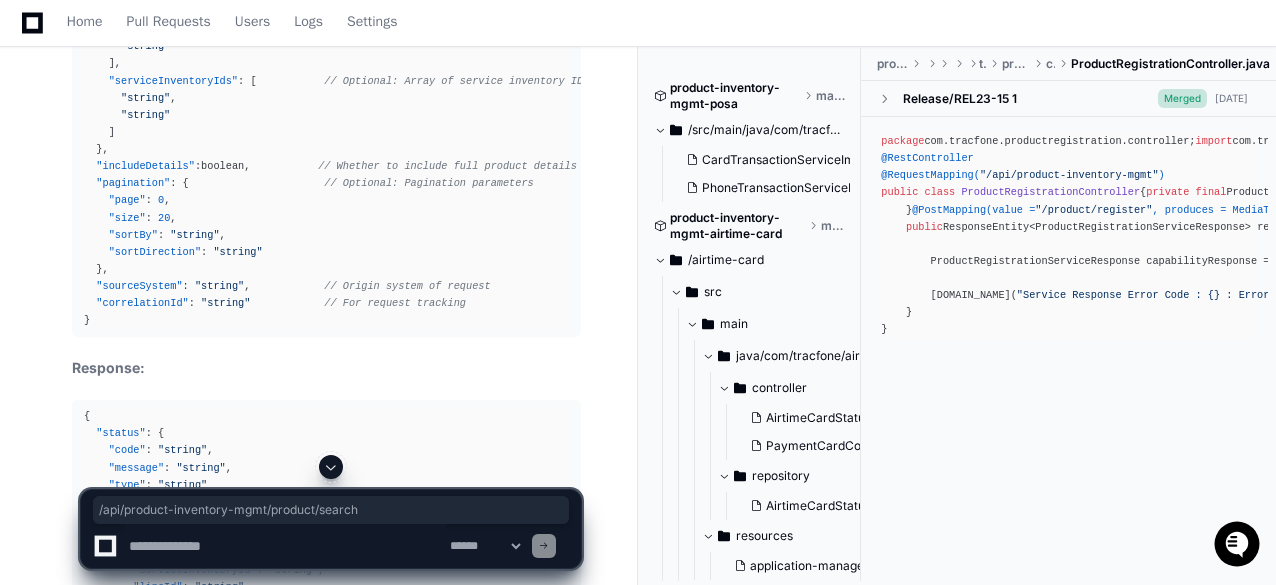 scroll, scrollTop: 40098, scrollLeft: 0, axis: vertical 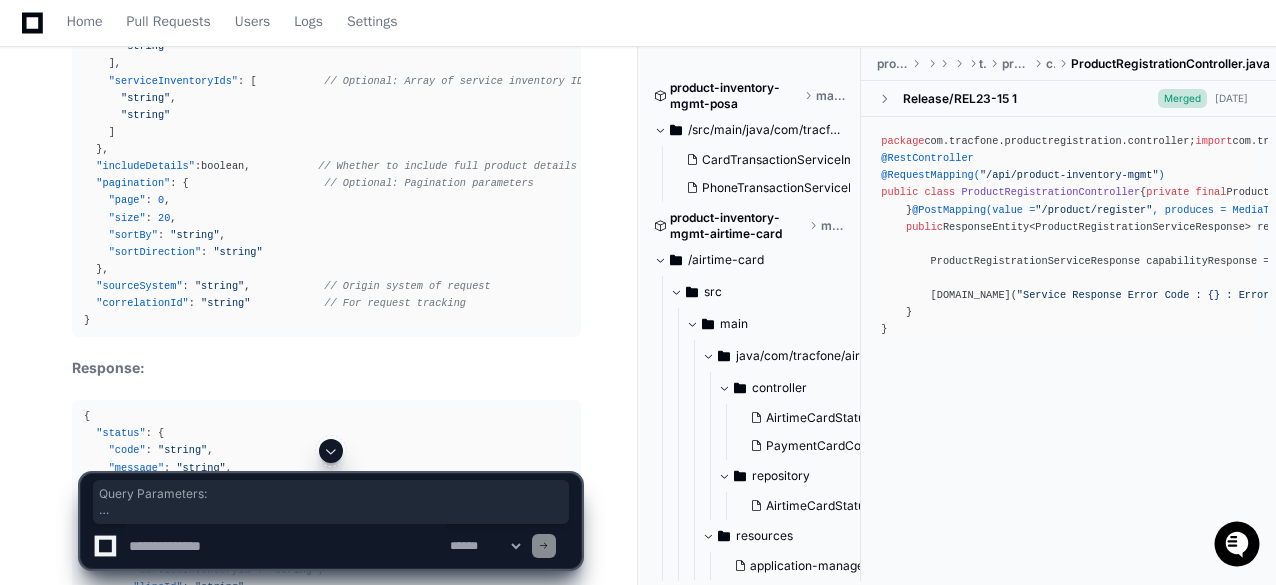drag, startPoint x: 73, startPoint y: 180, endPoint x: 421, endPoint y: 256, distance: 356.20218 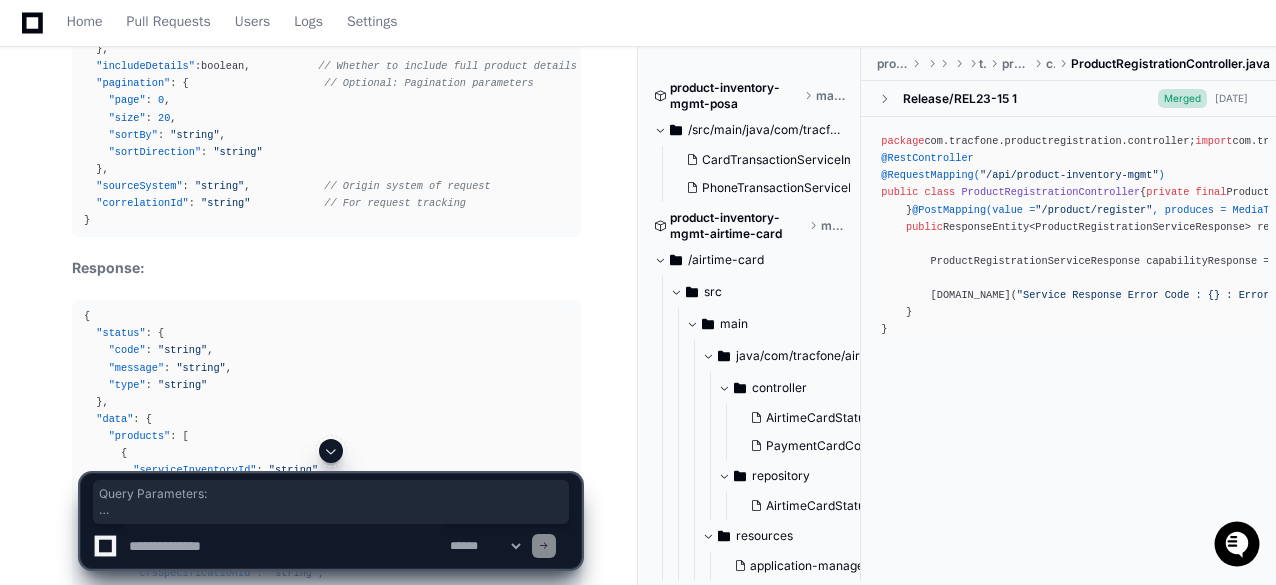 scroll, scrollTop: 40498, scrollLeft: 0, axis: vertical 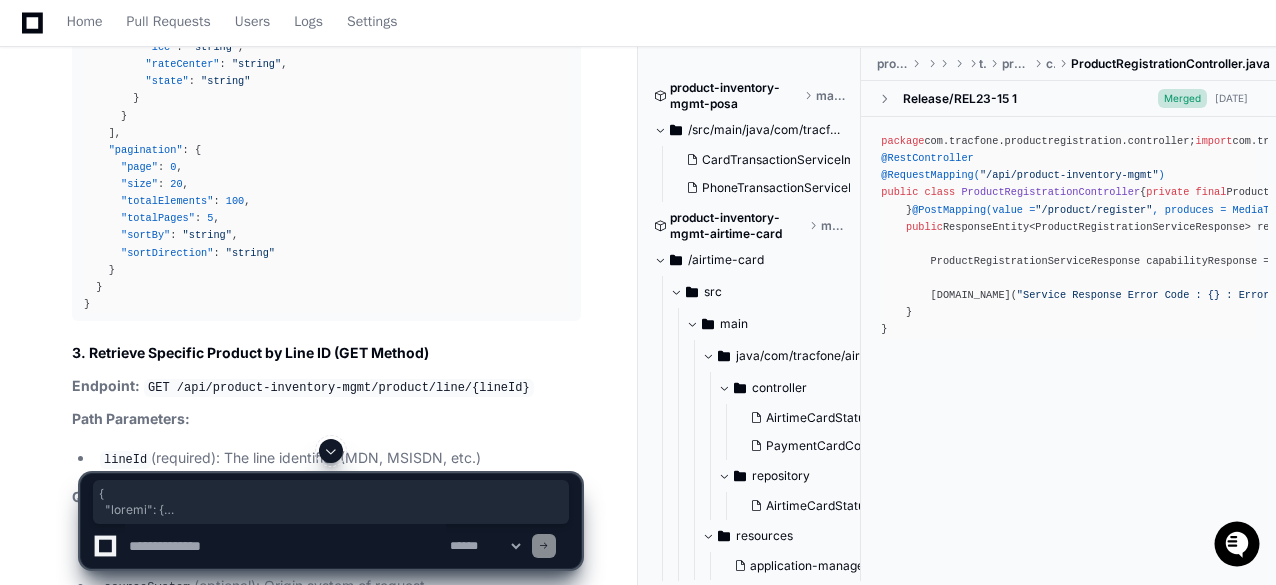 drag, startPoint x: 82, startPoint y: 139, endPoint x: 268, endPoint y: 119, distance: 187.07217 